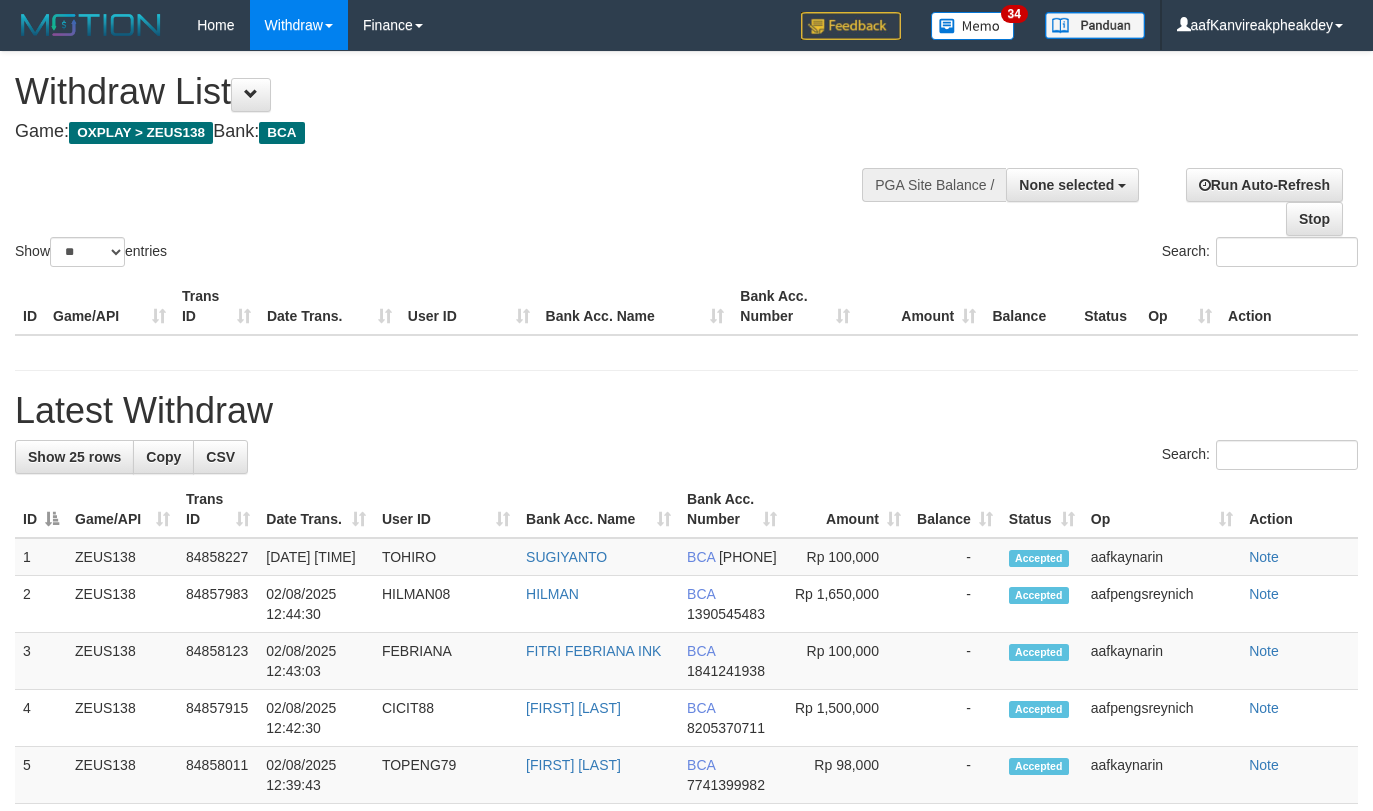 select 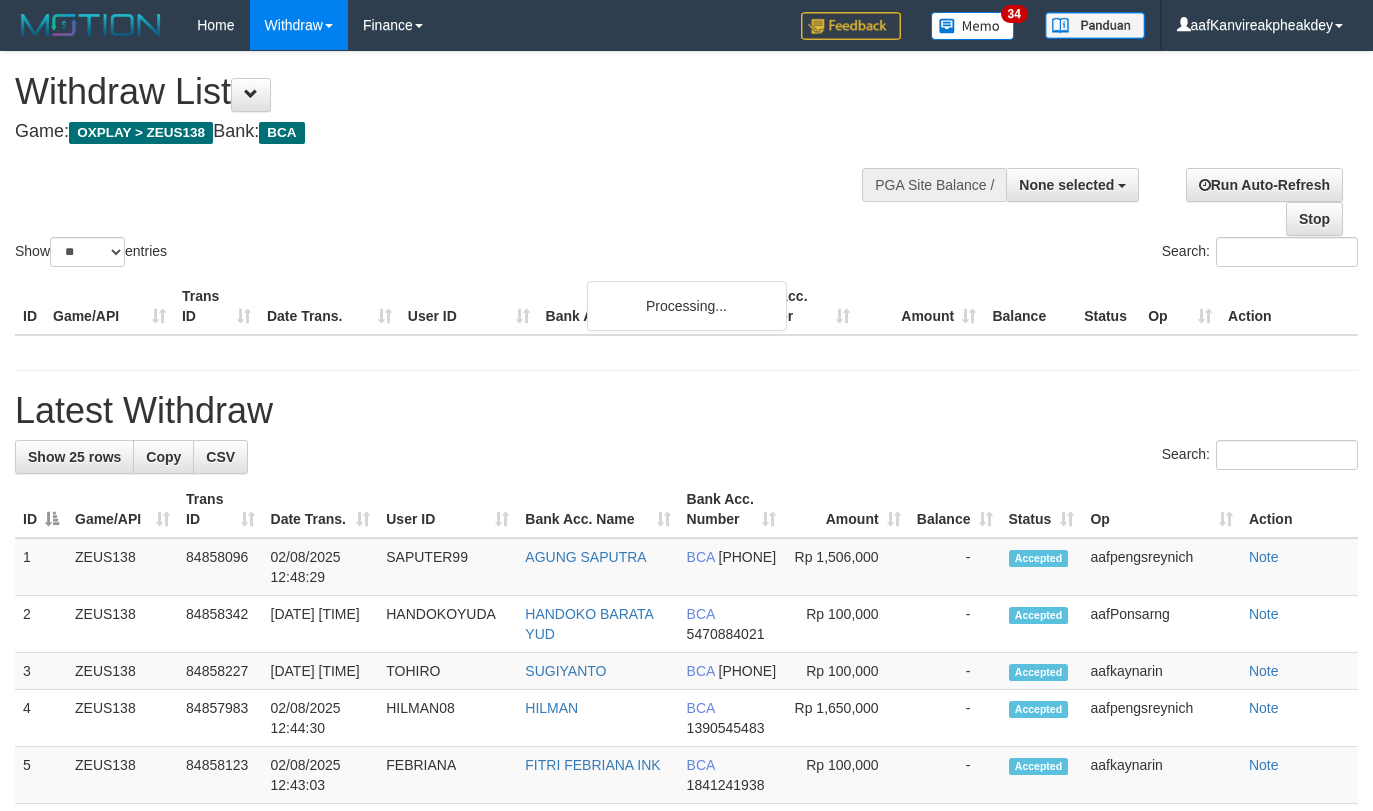 select 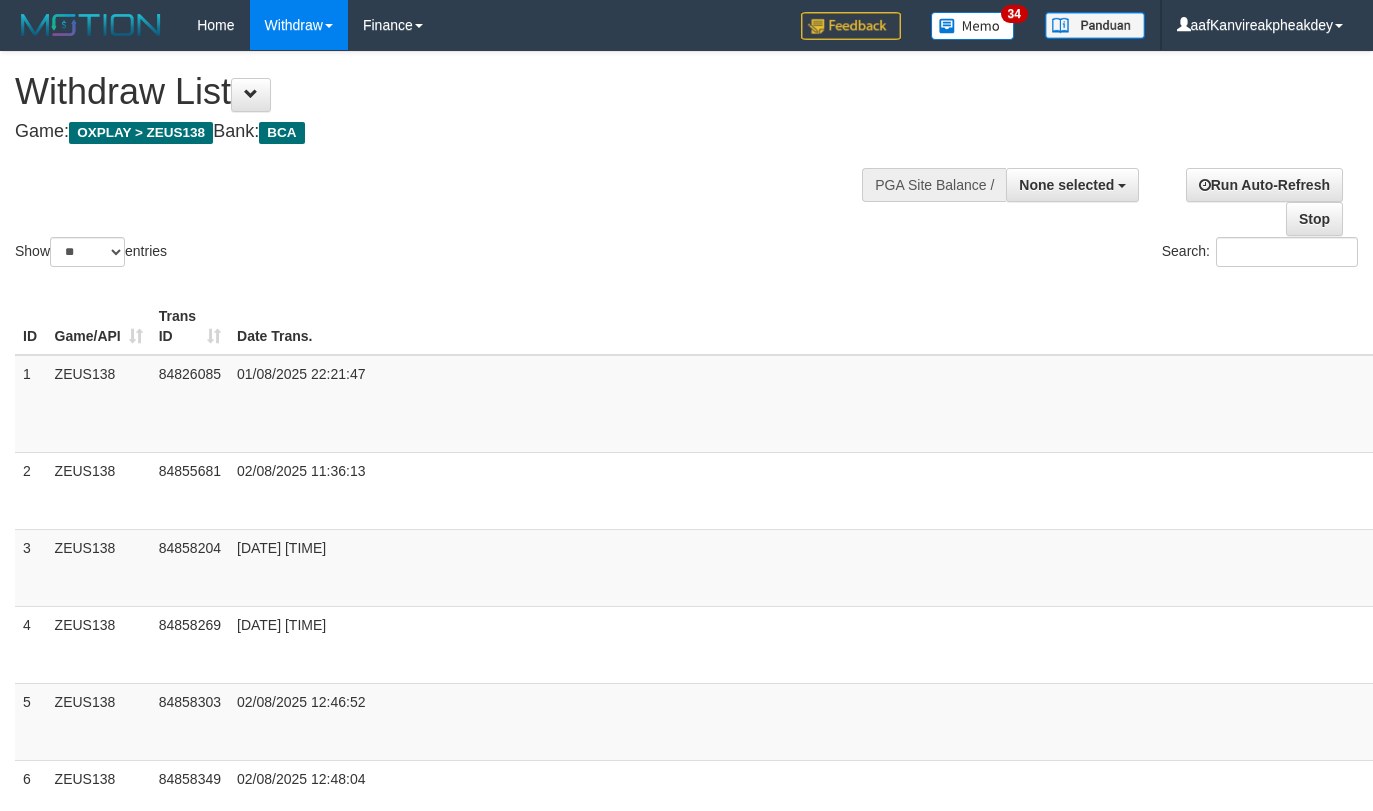select 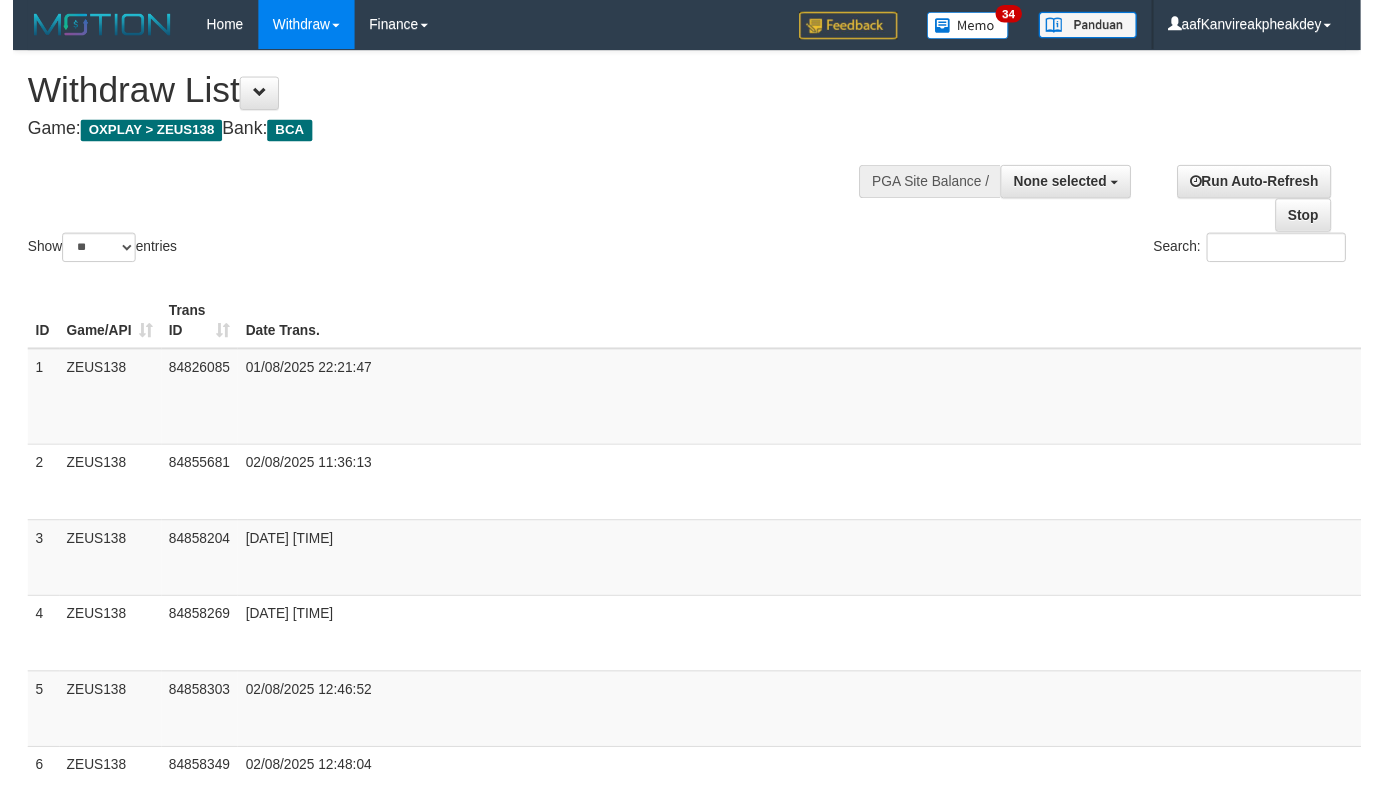 scroll, scrollTop: 234, scrollLeft: 0, axis: vertical 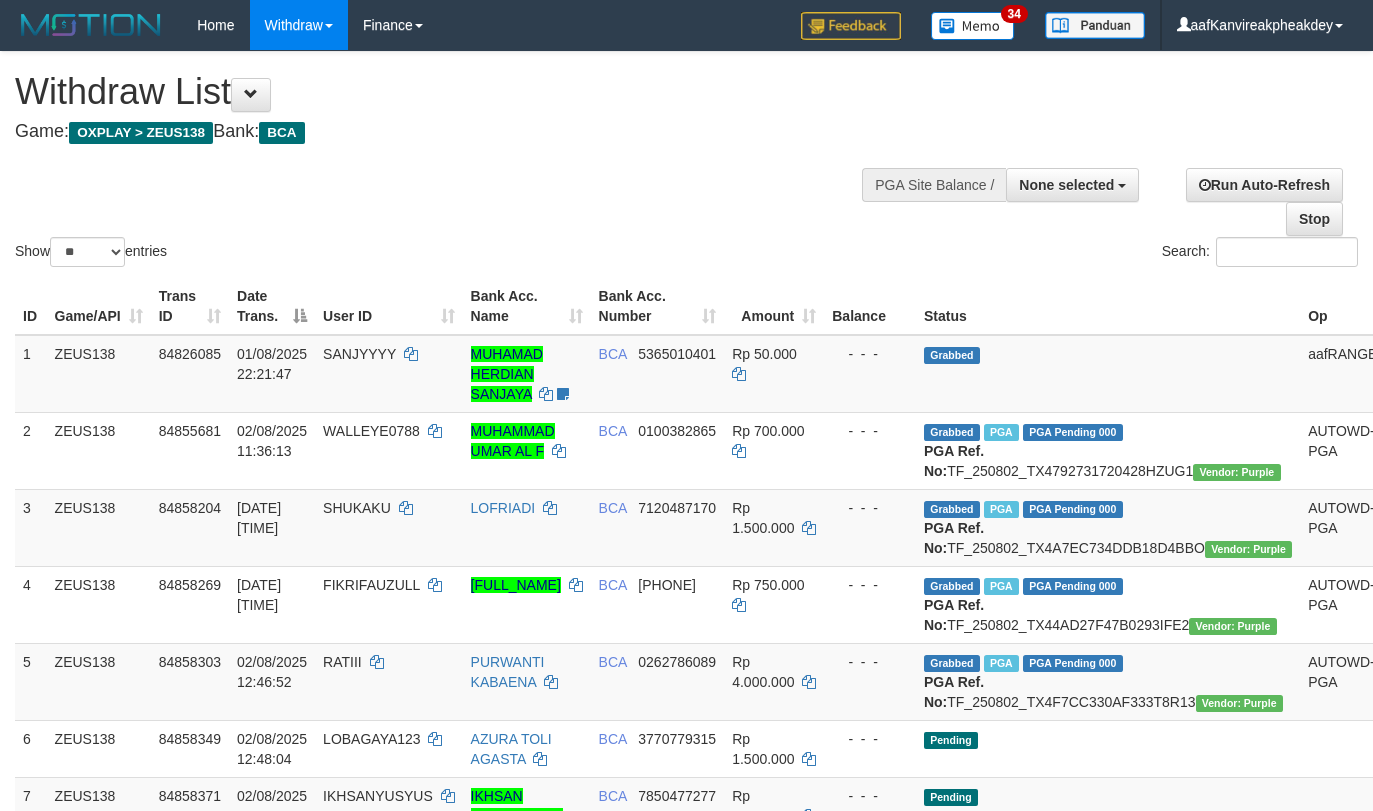 select 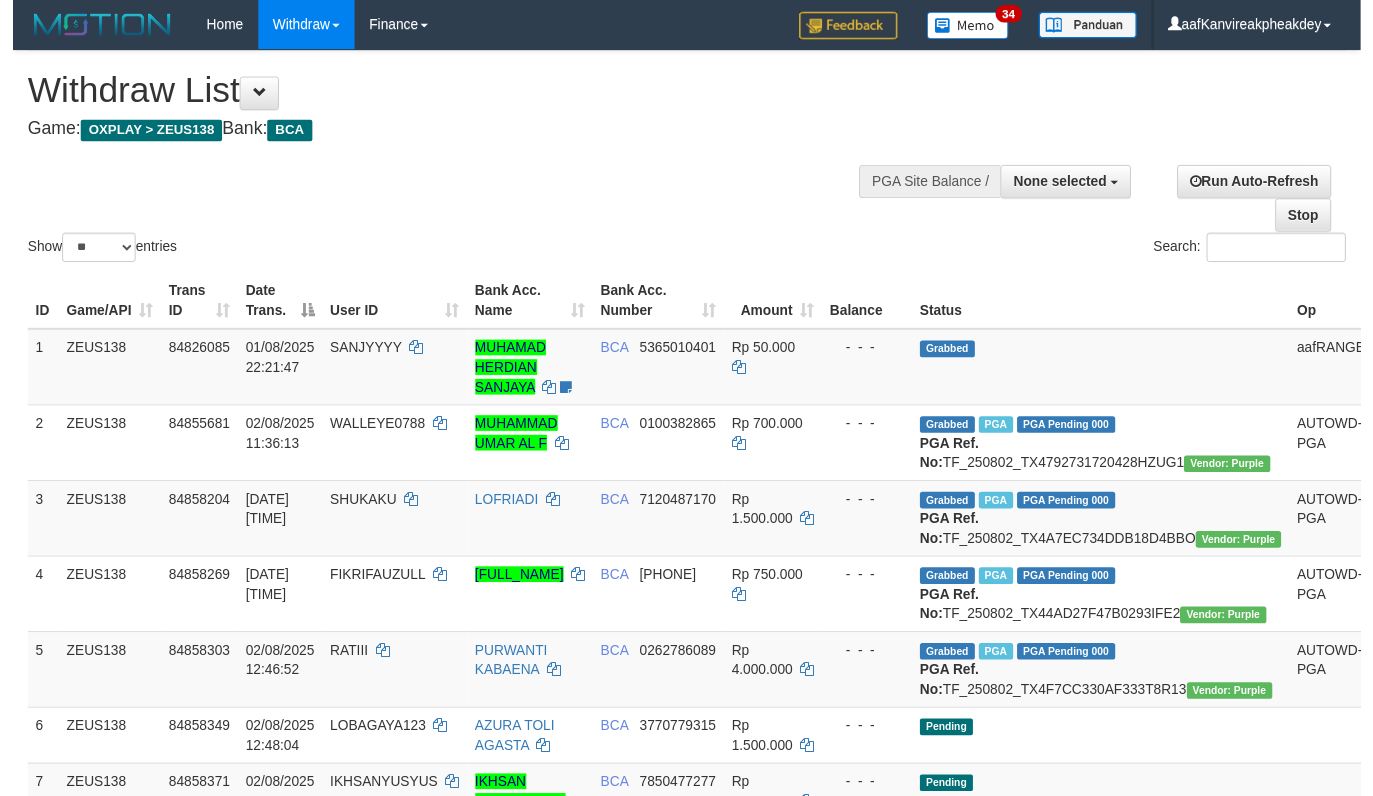 scroll, scrollTop: 234, scrollLeft: 0, axis: vertical 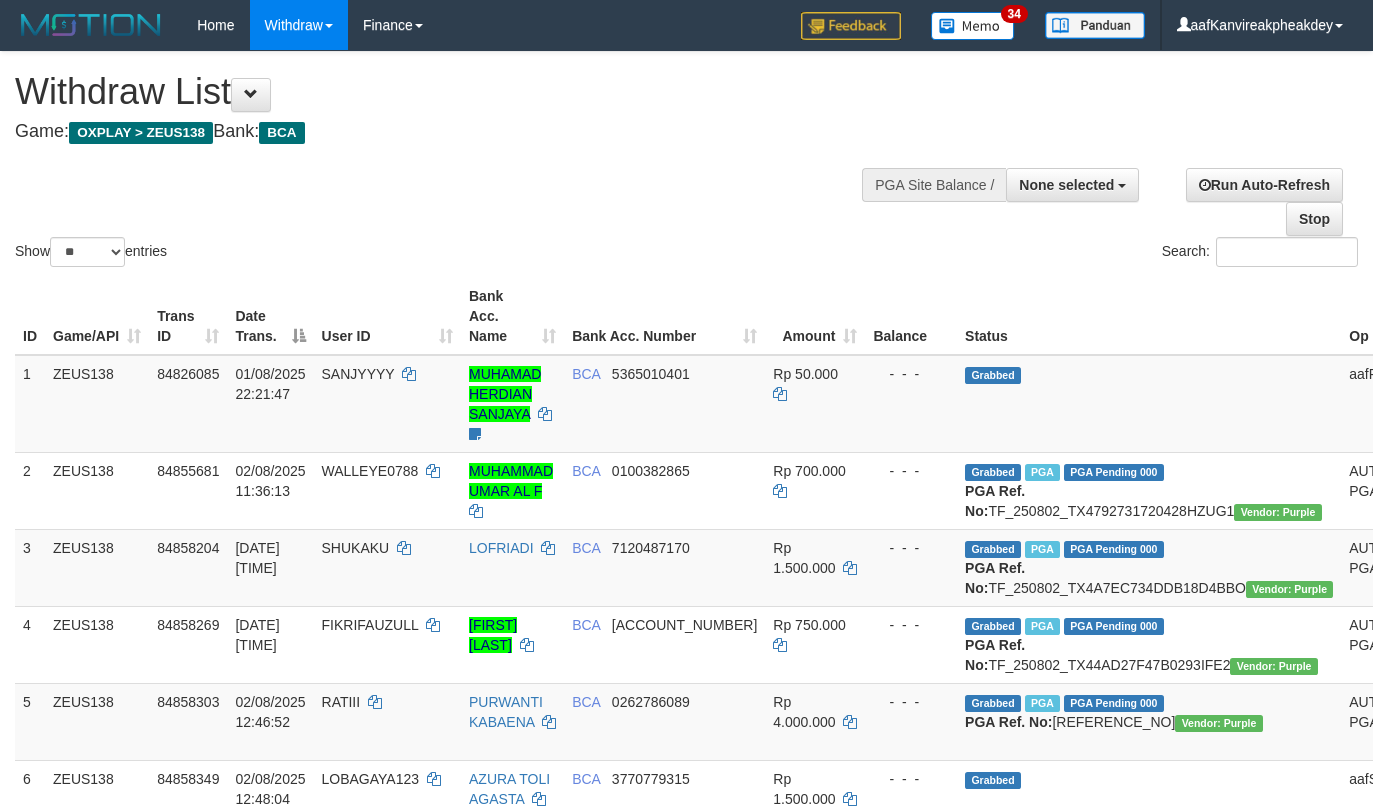 select 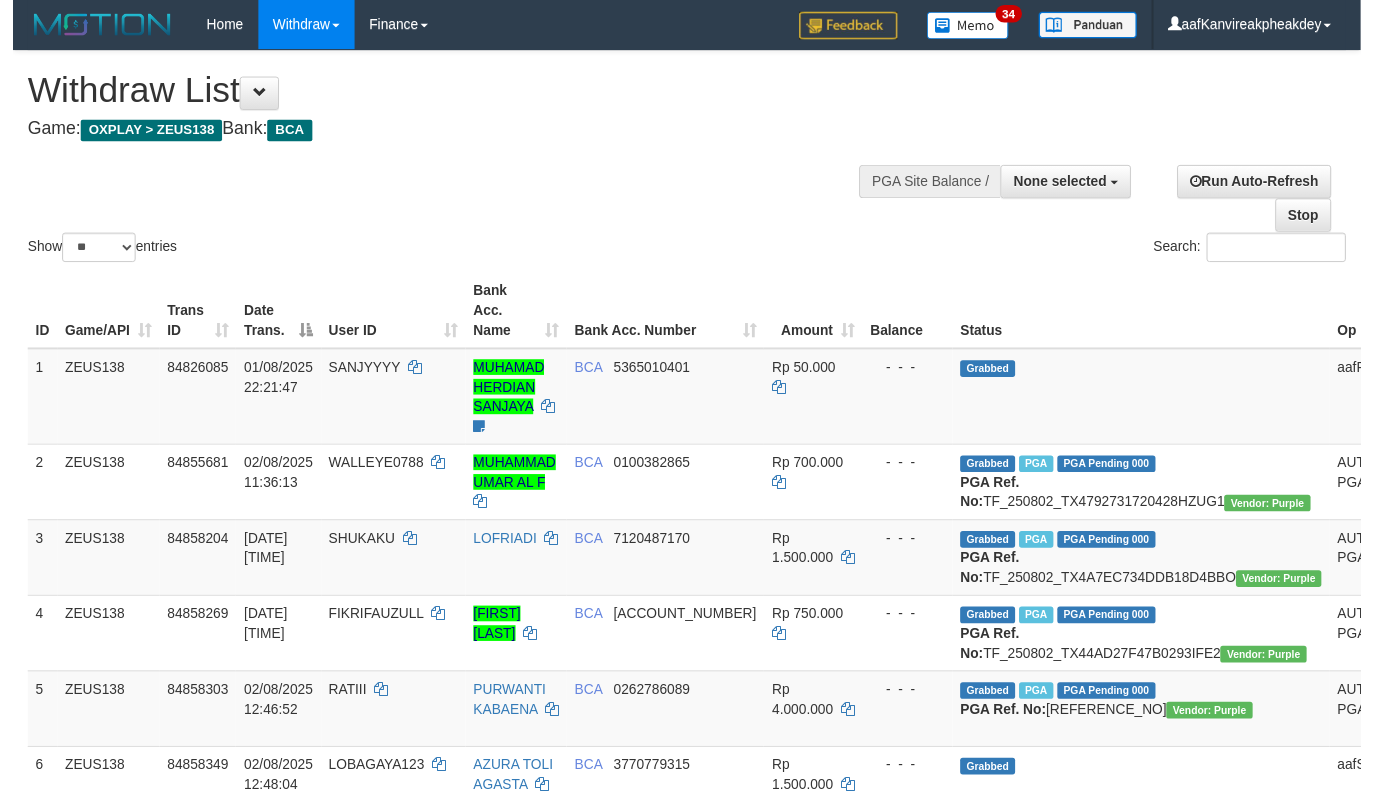 scroll, scrollTop: 234, scrollLeft: 0, axis: vertical 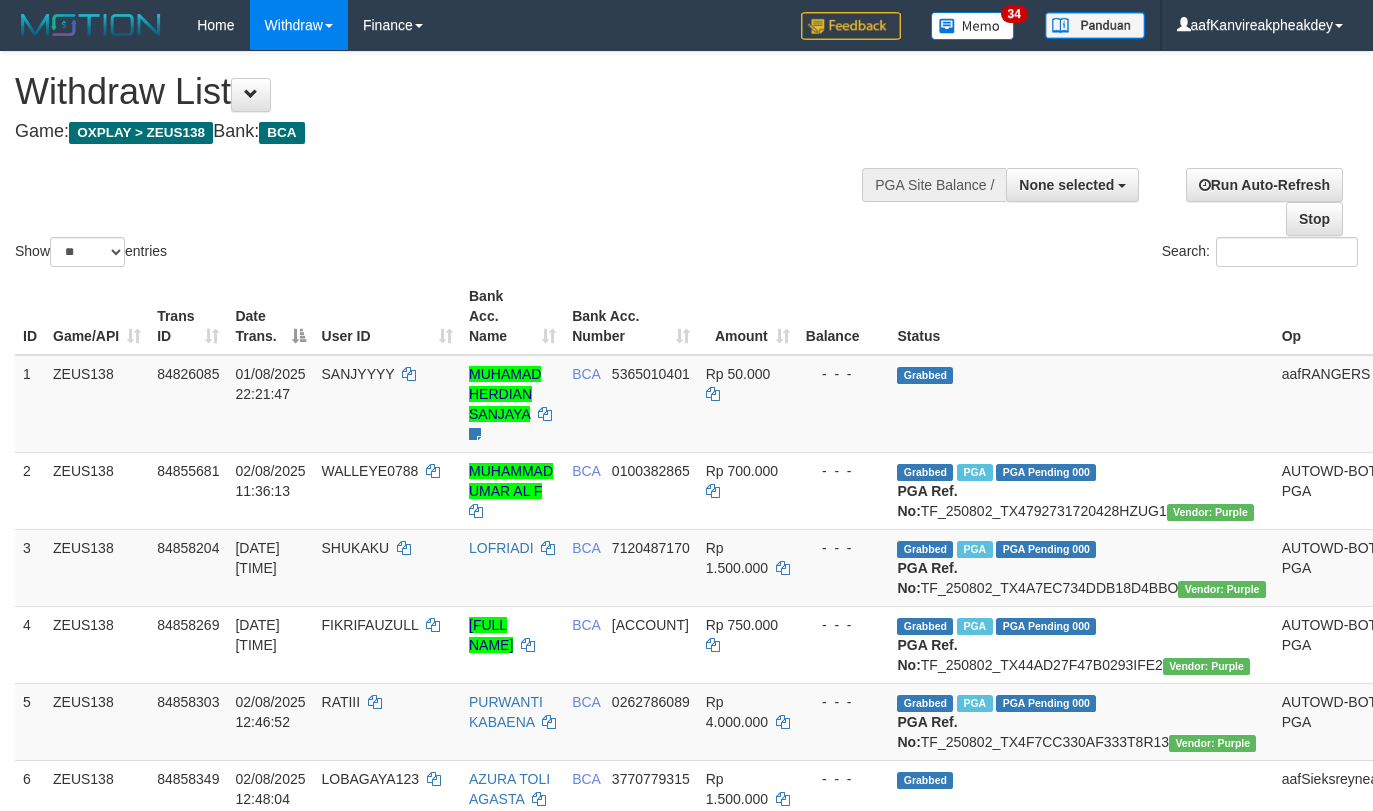 select 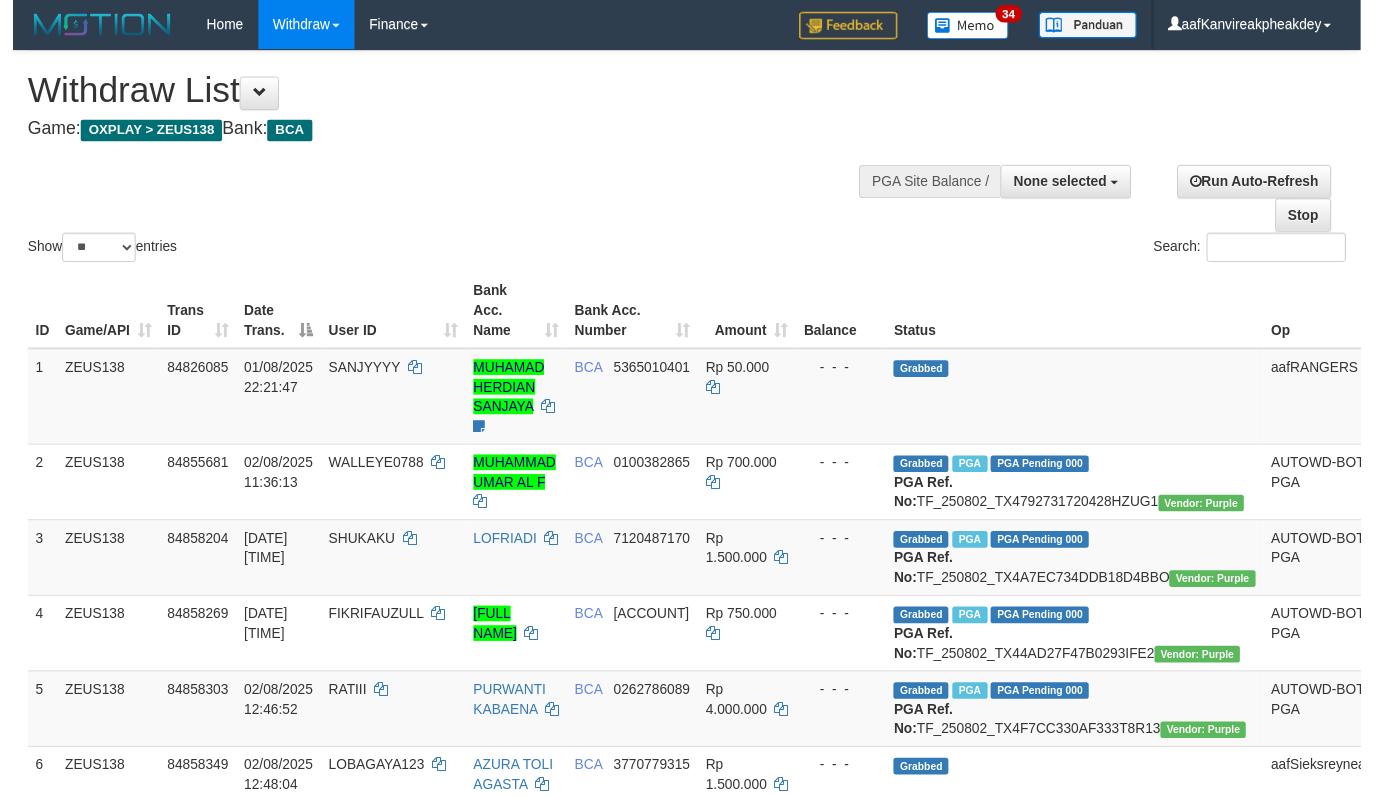 scroll, scrollTop: 234, scrollLeft: 0, axis: vertical 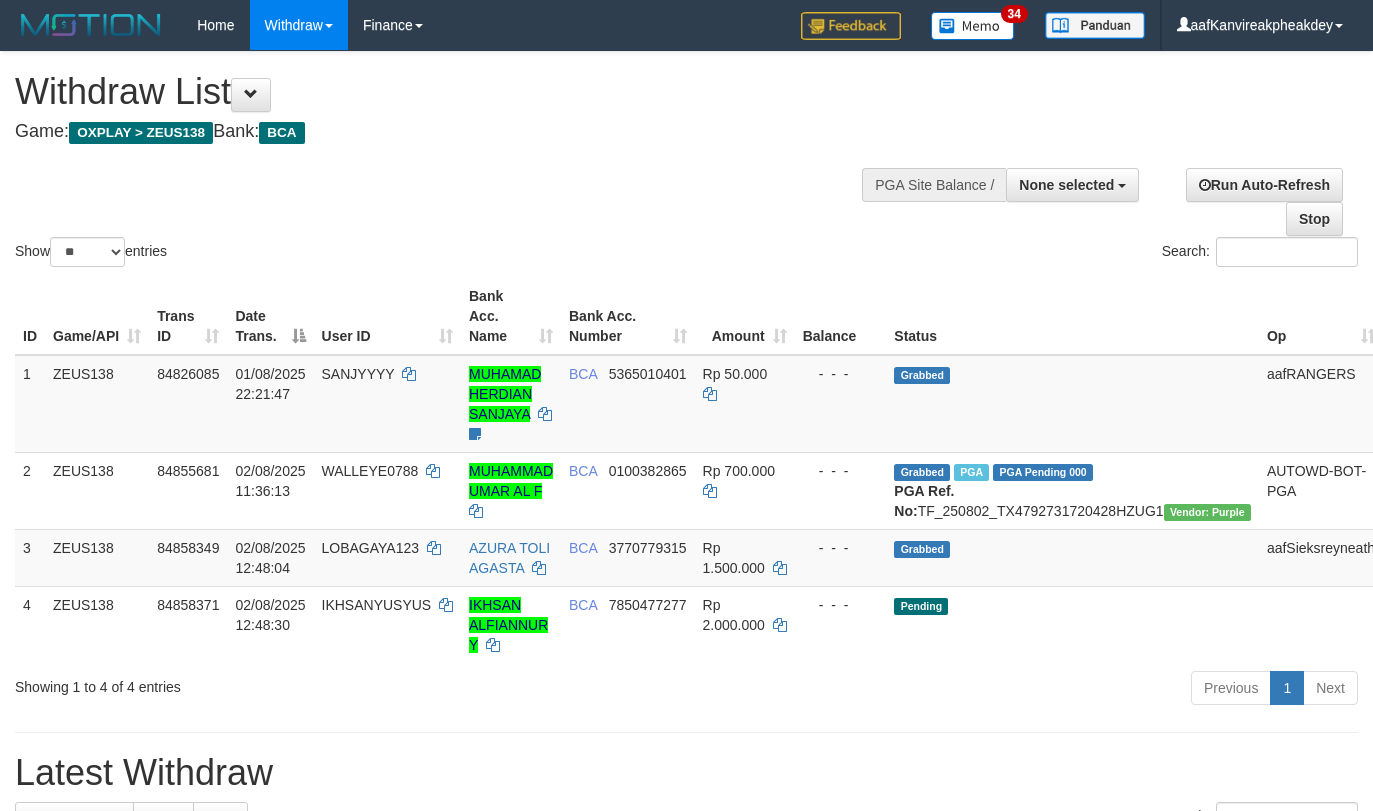 select 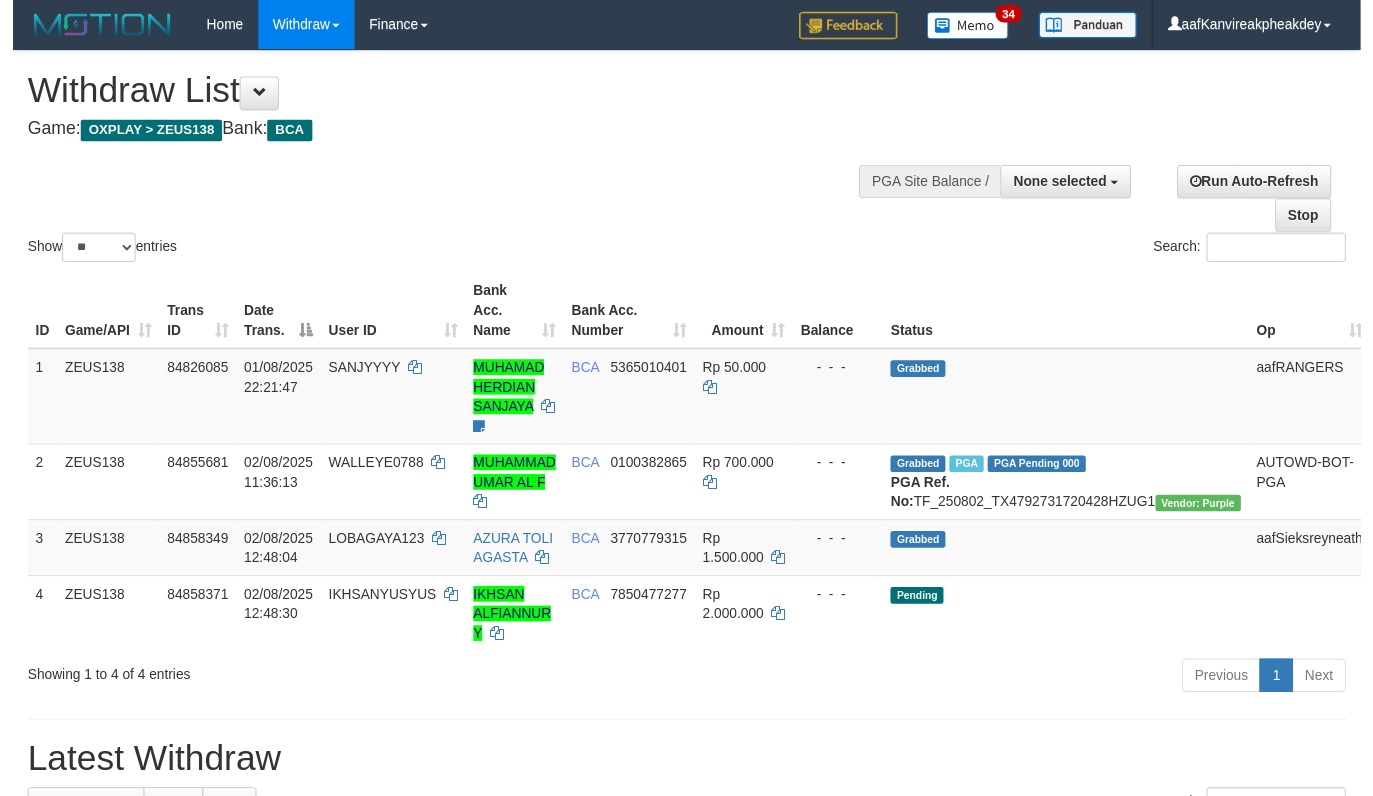 scroll, scrollTop: 283, scrollLeft: 0, axis: vertical 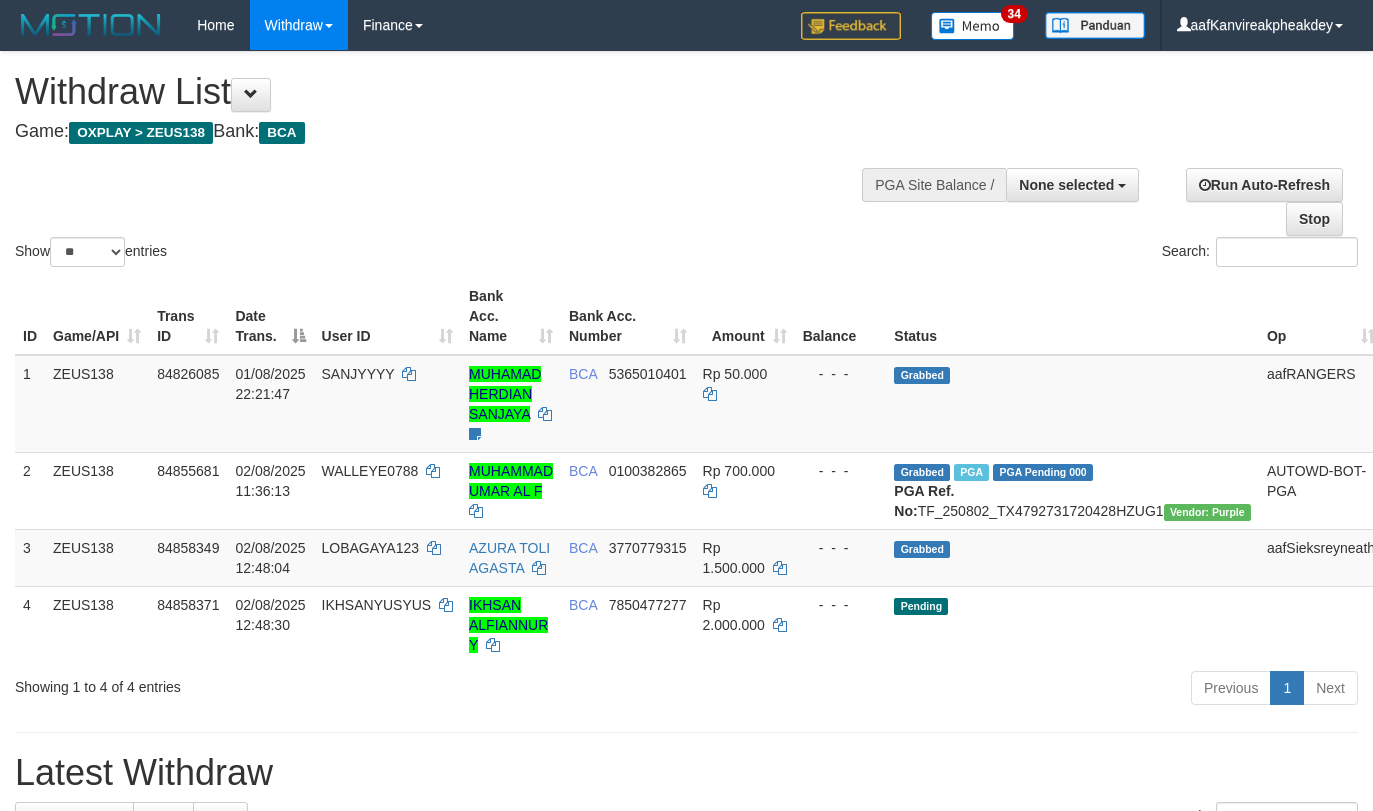 select 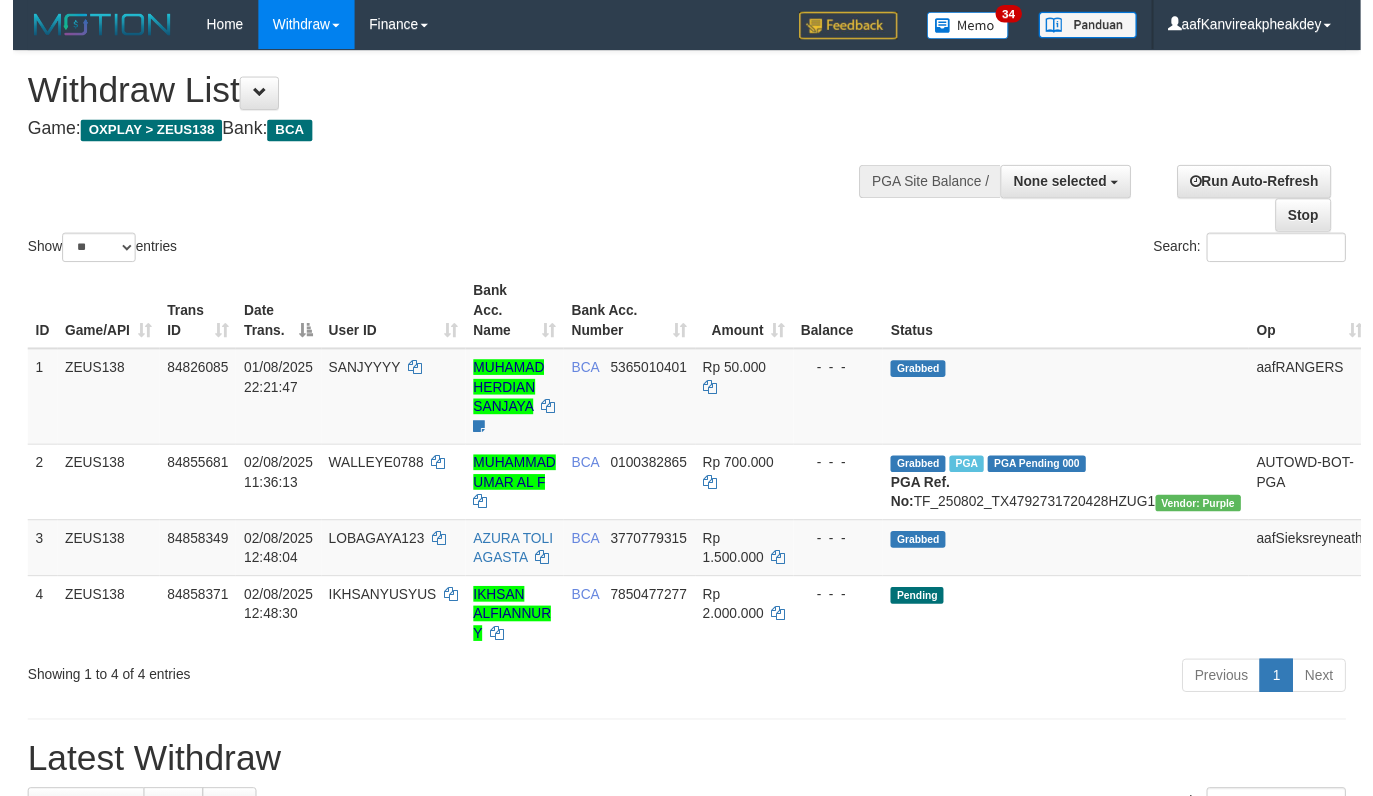scroll, scrollTop: 283, scrollLeft: 0, axis: vertical 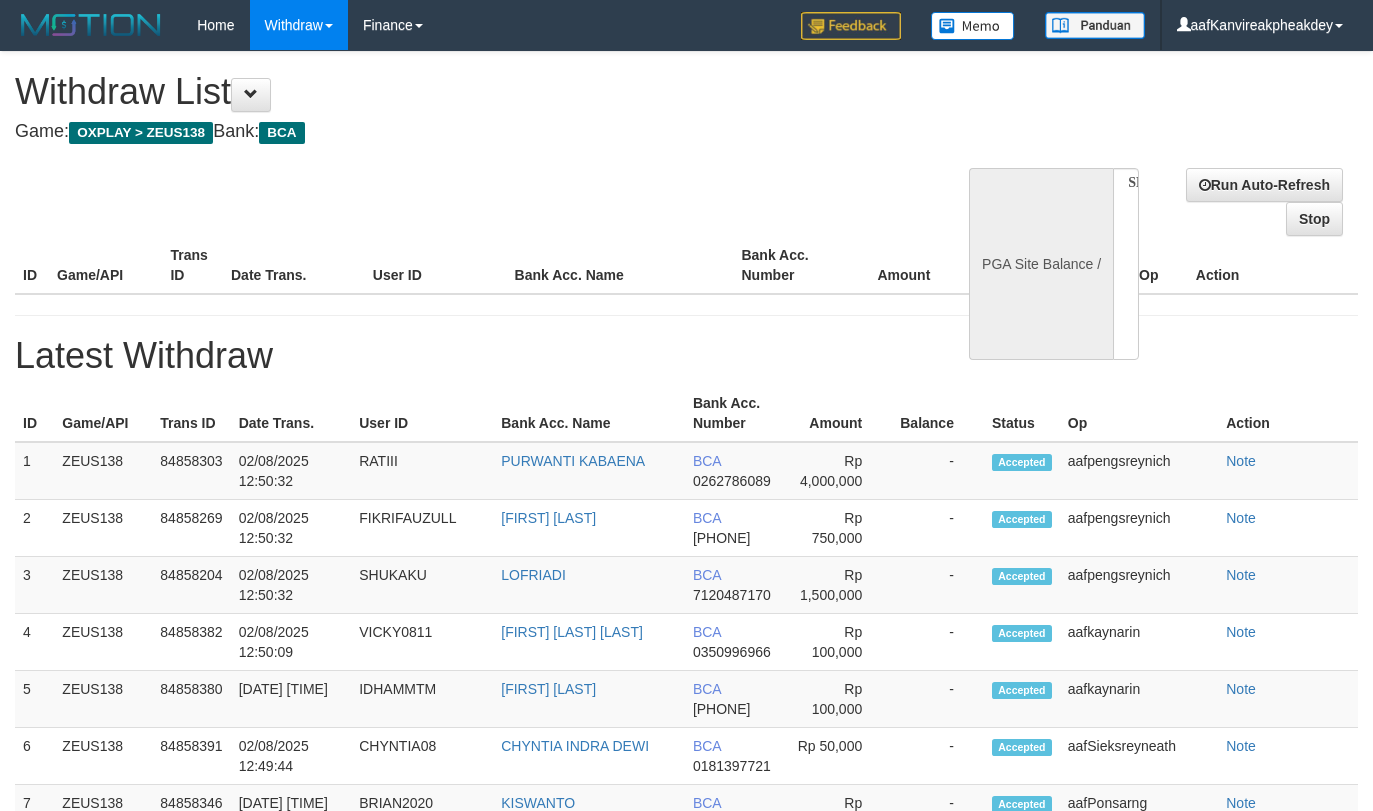 select 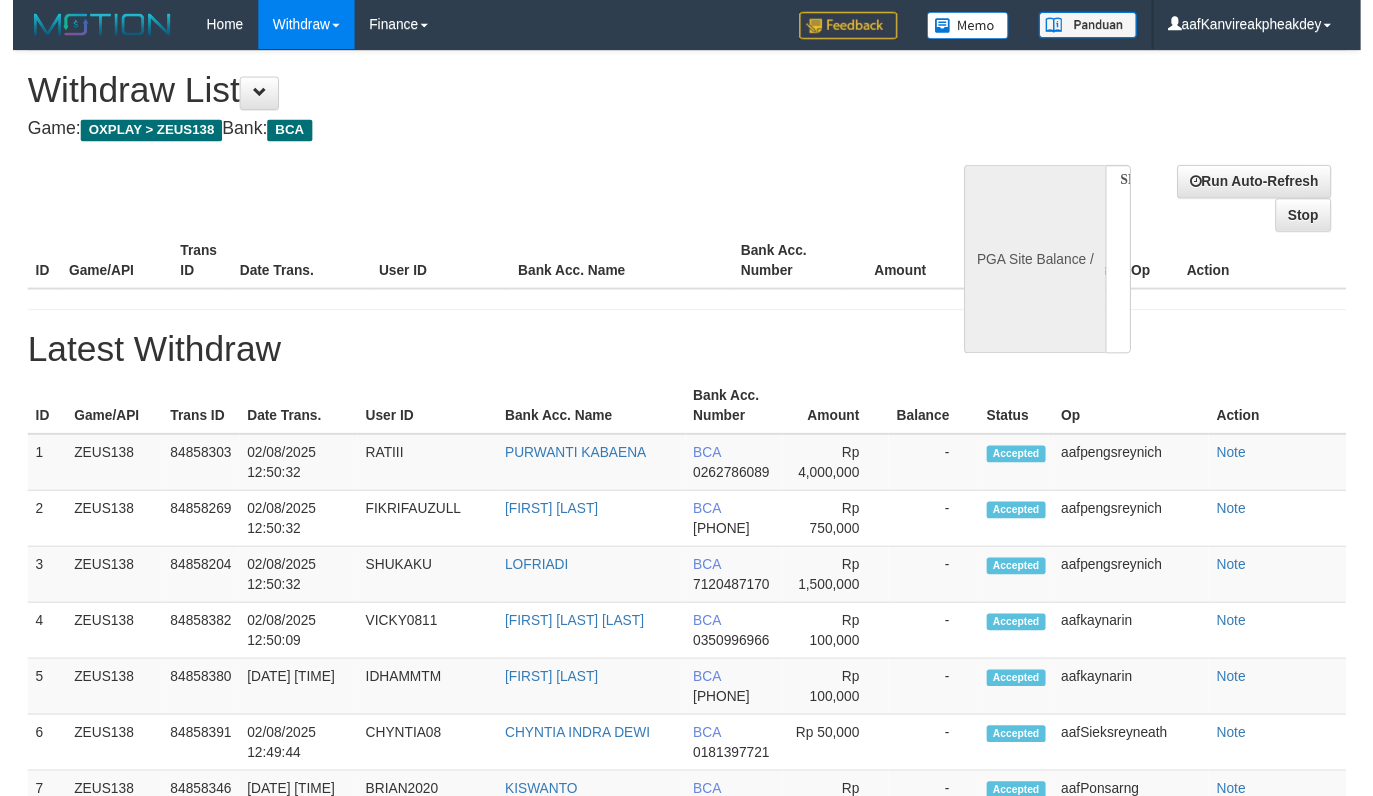 scroll, scrollTop: 283, scrollLeft: 0, axis: vertical 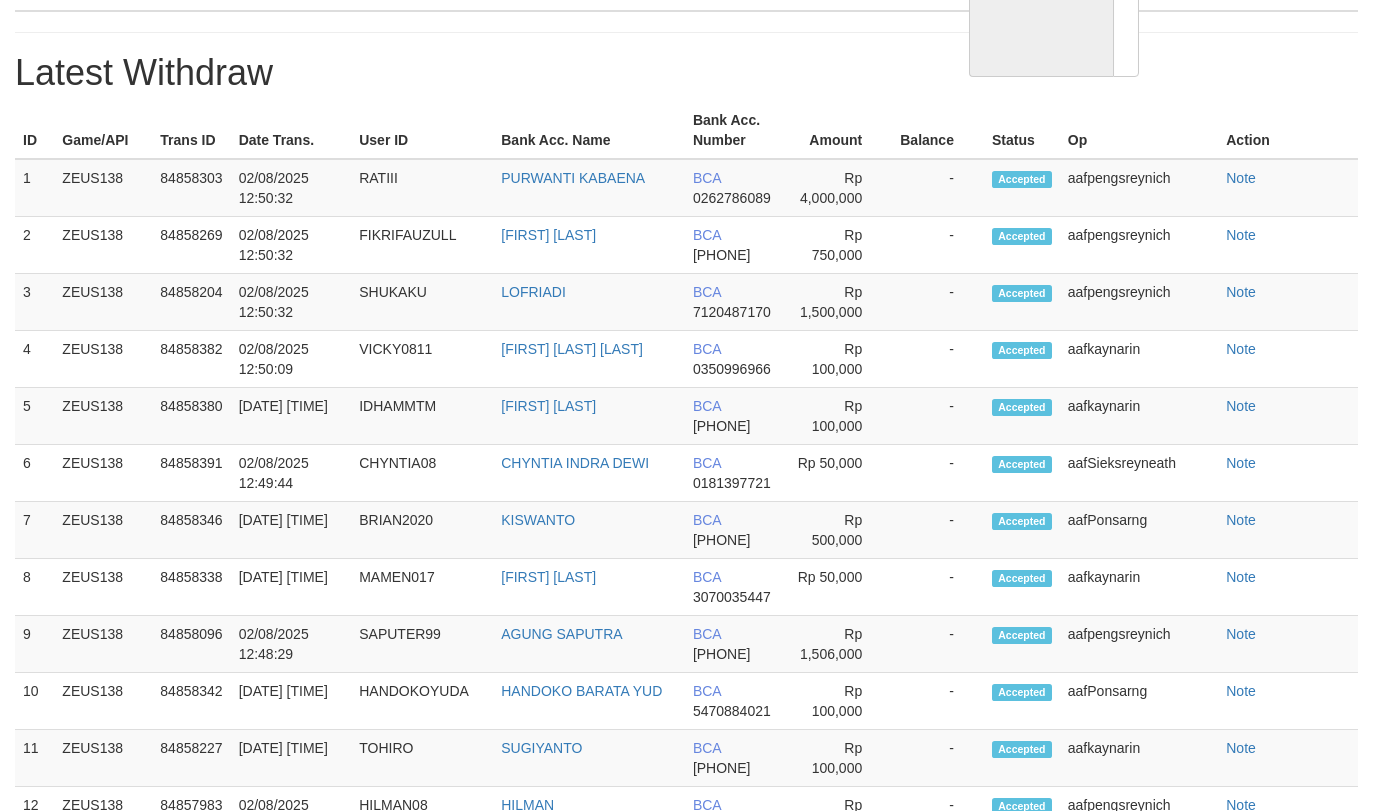 select on "**" 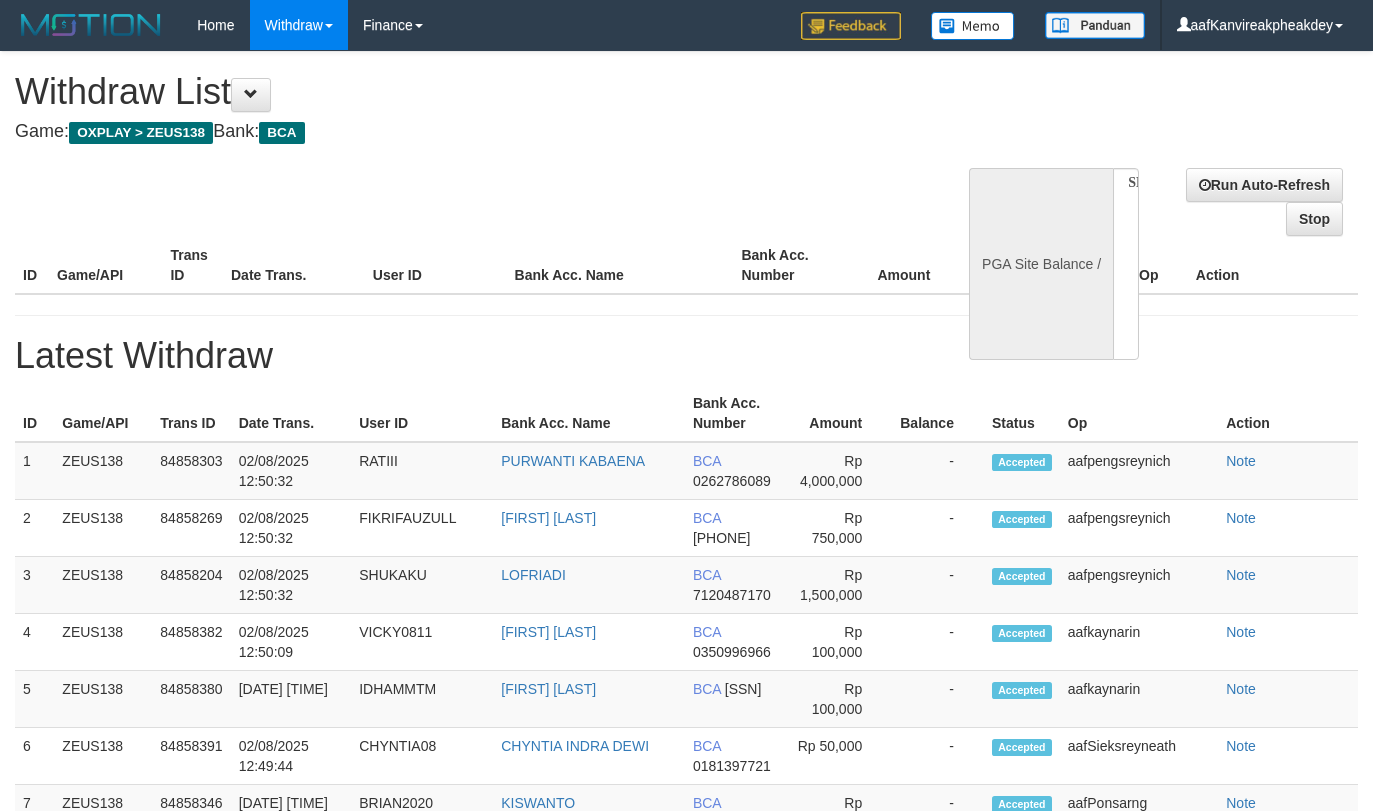 select 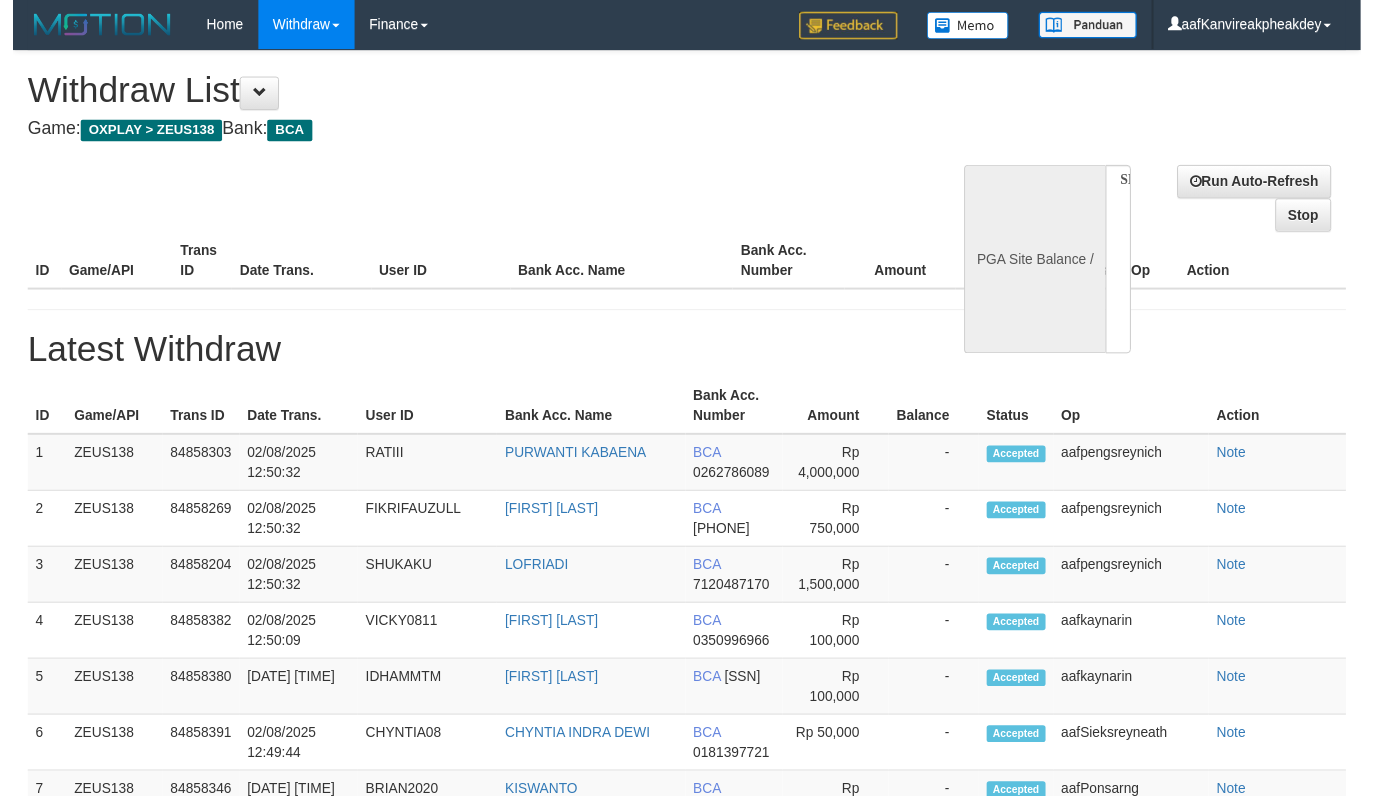 scroll, scrollTop: 283, scrollLeft: 0, axis: vertical 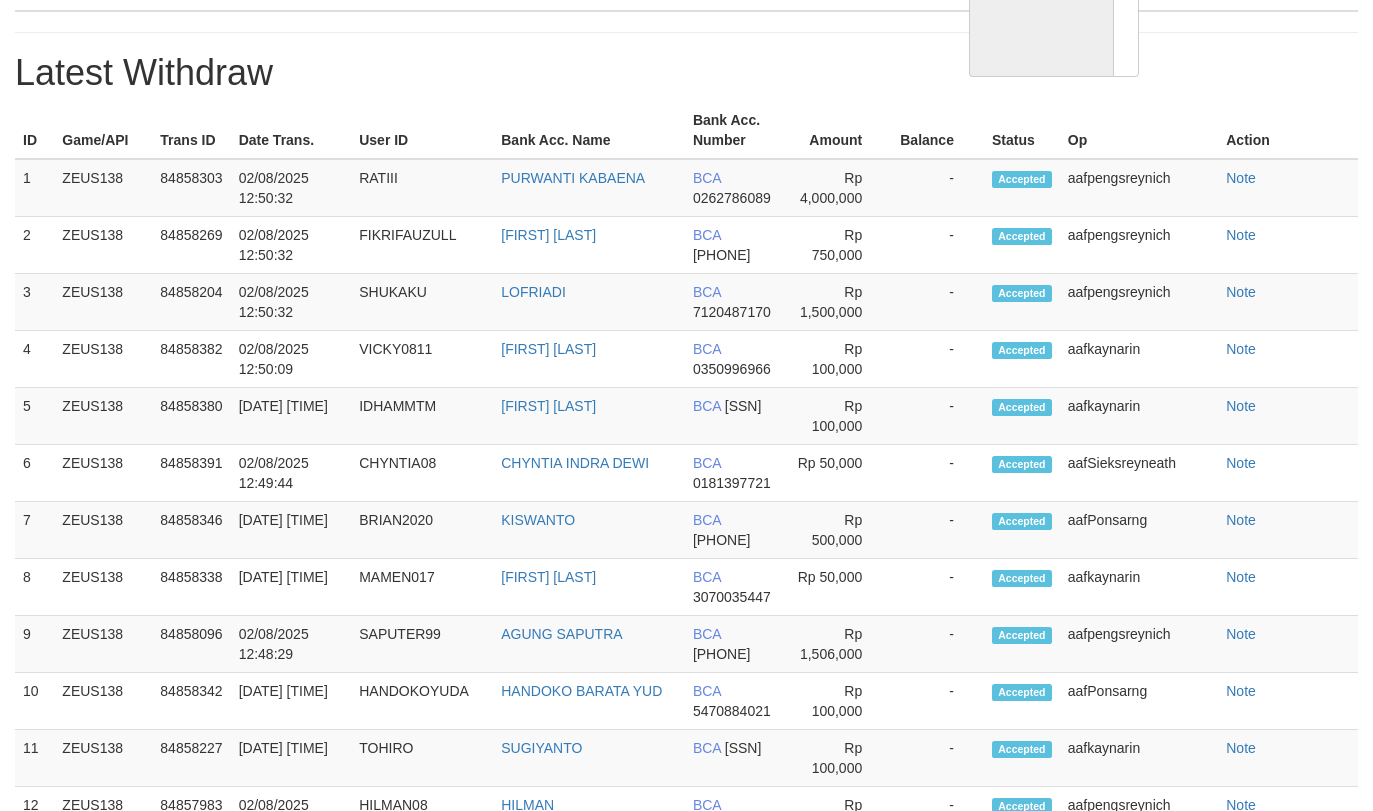 select on "**" 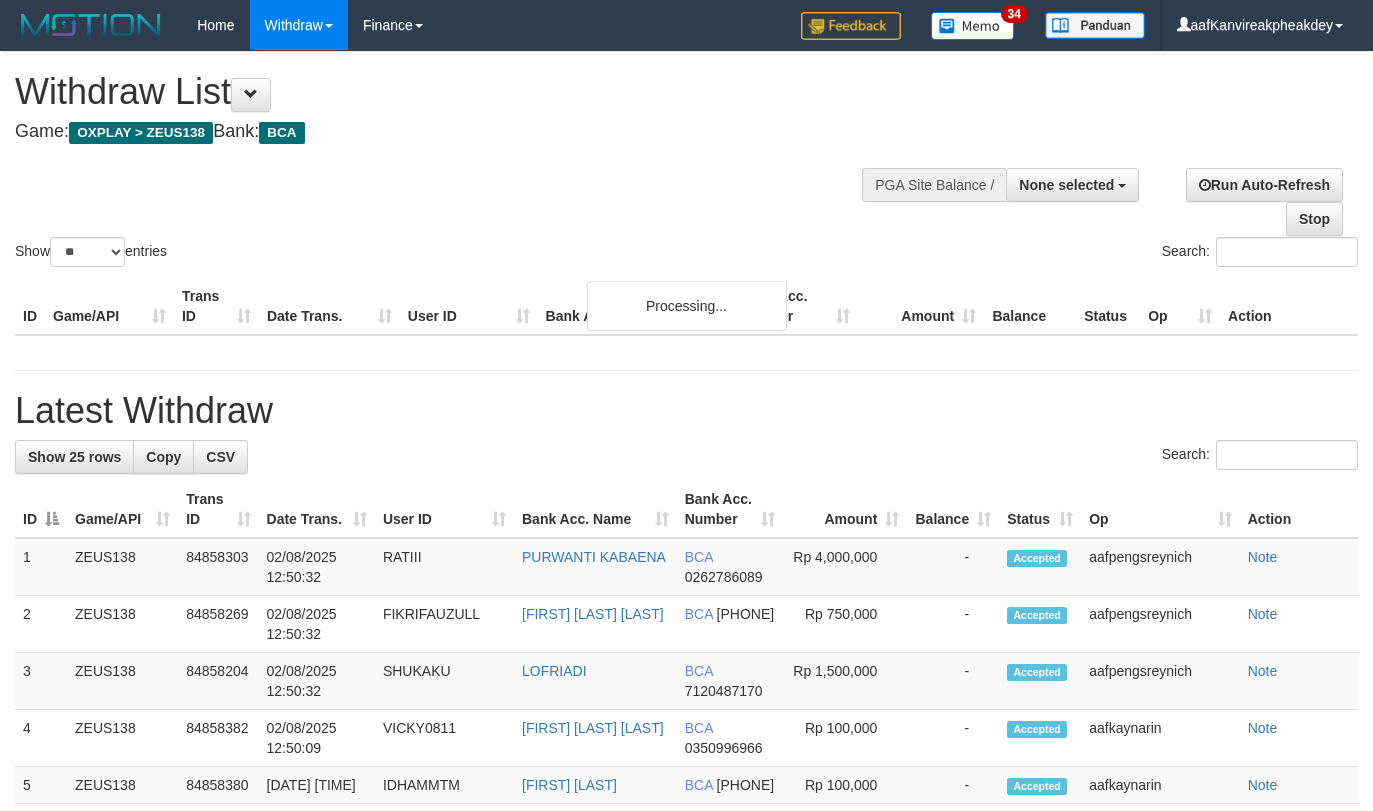 select 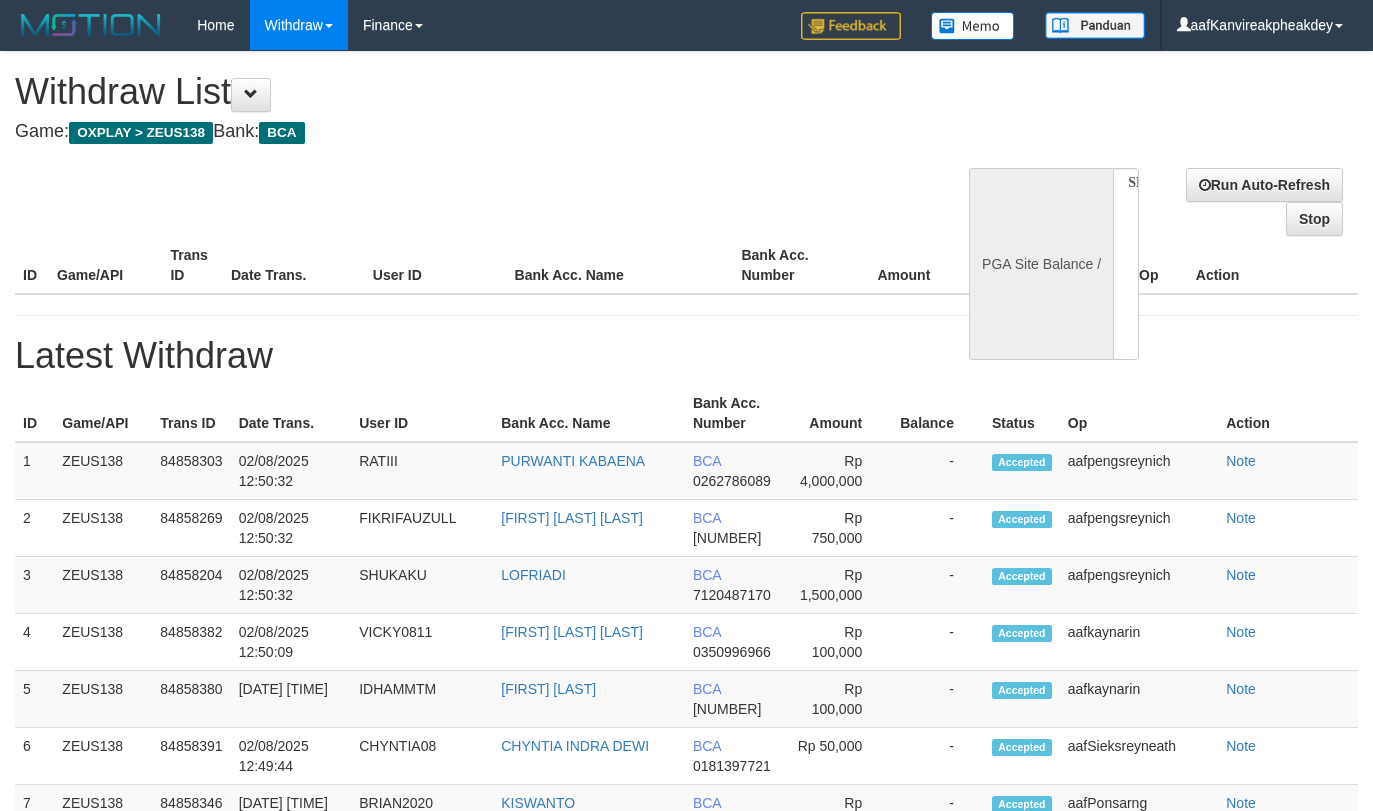 select 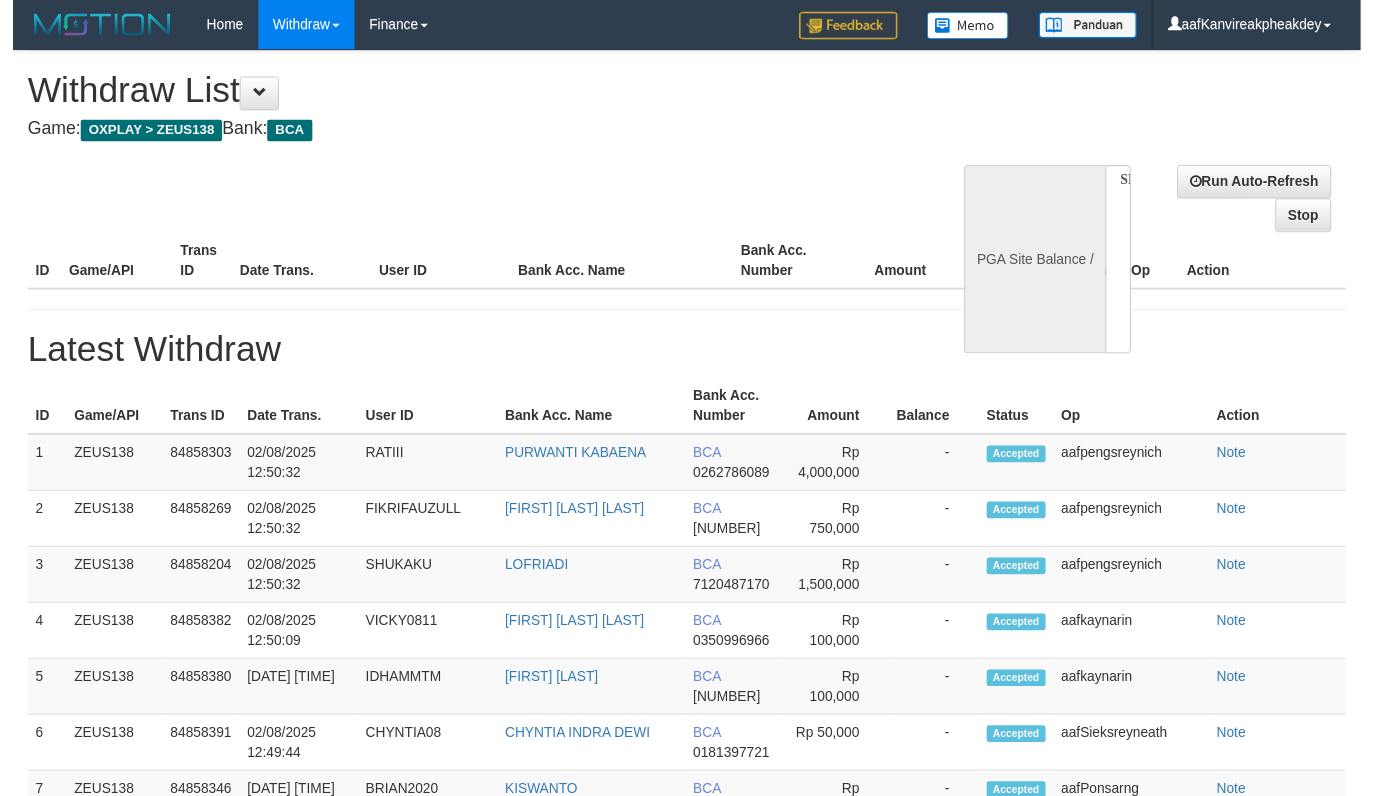 scroll, scrollTop: 283, scrollLeft: 0, axis: vertical 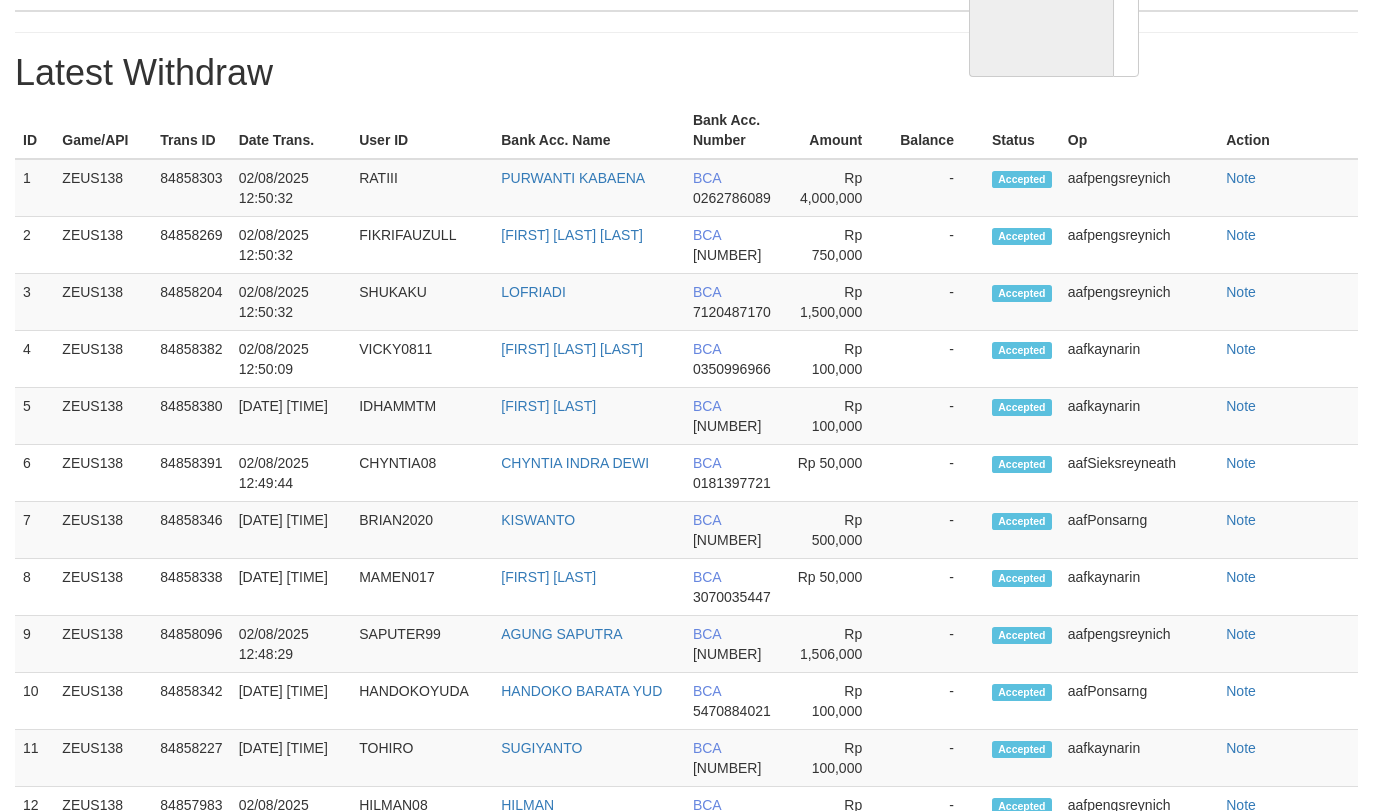 select on "**" 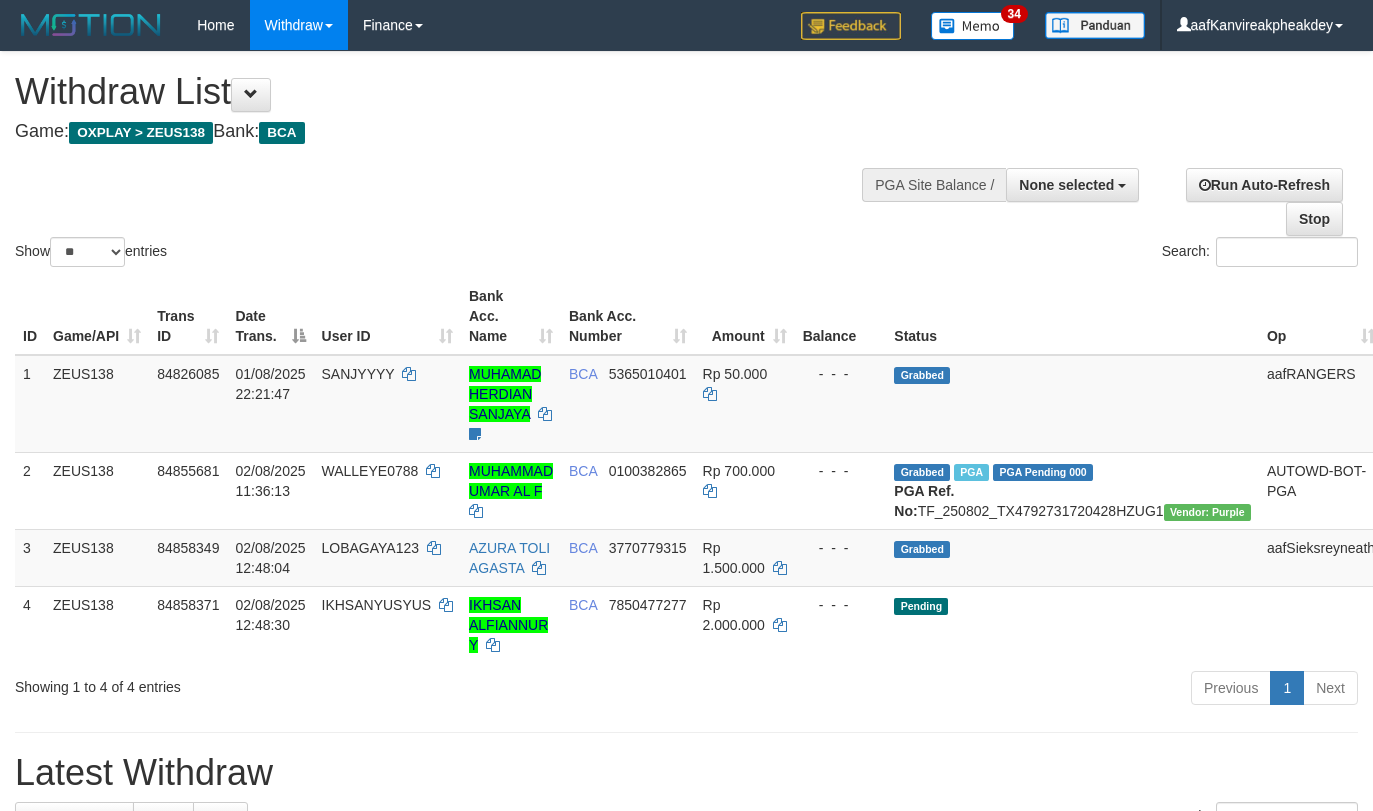 select 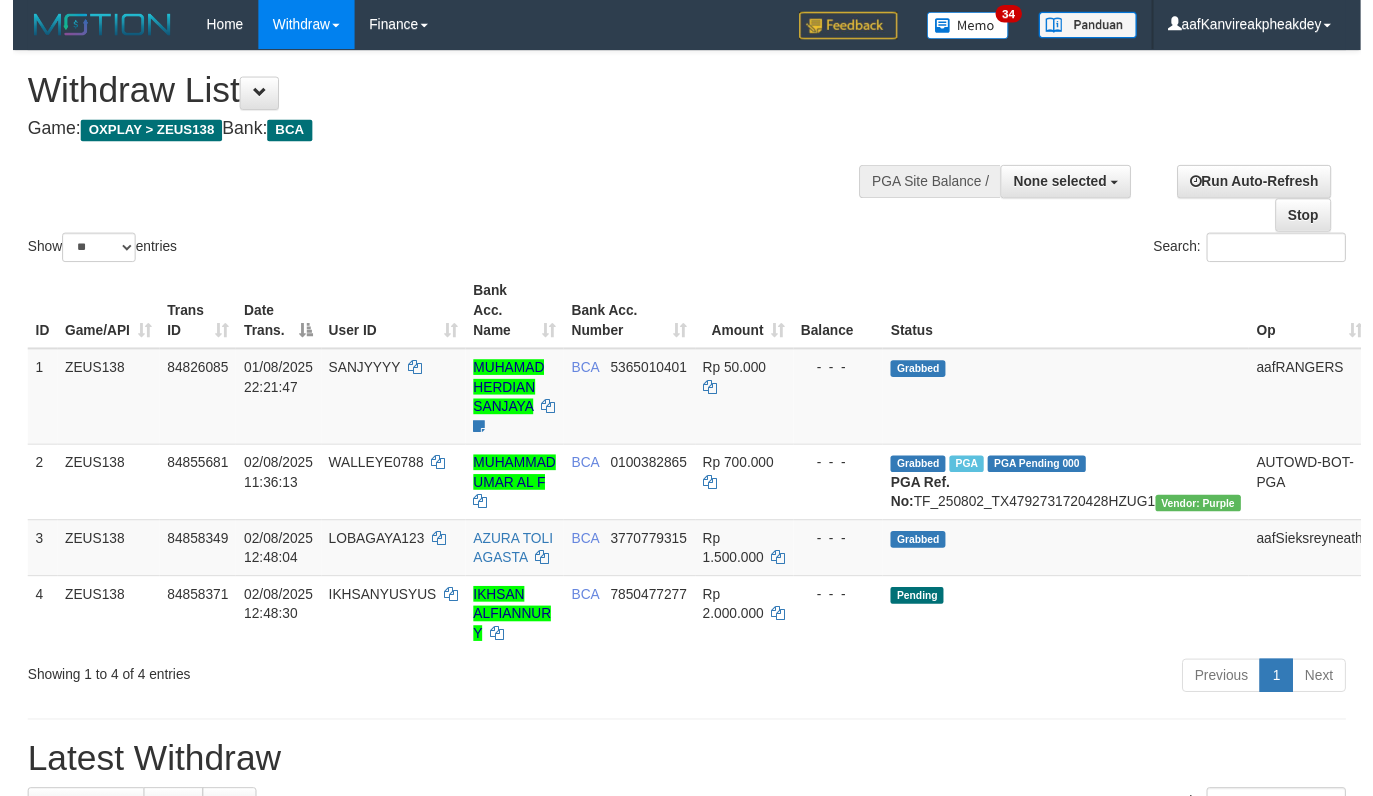scroll, scrollTop: 283, scrollLeft: 0, axis: vertical 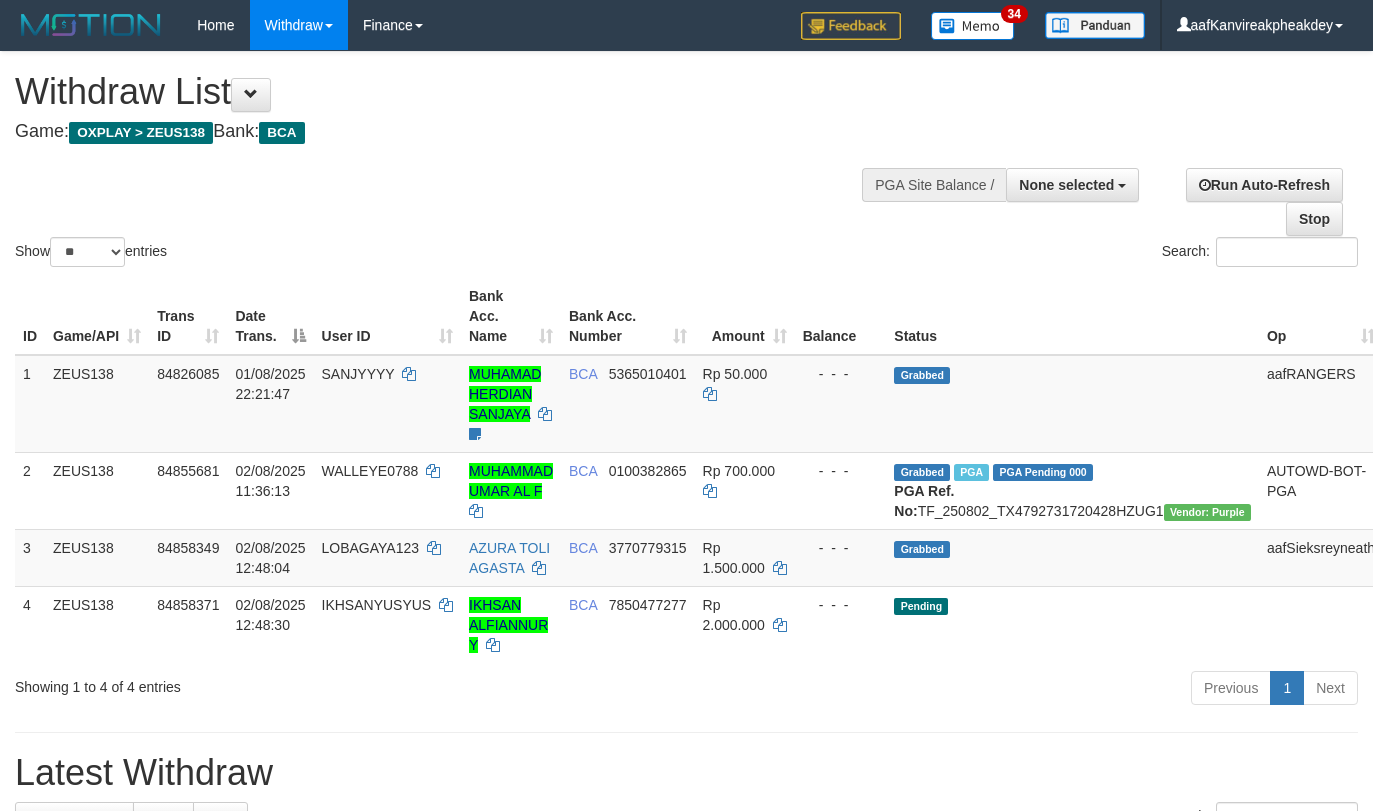 select 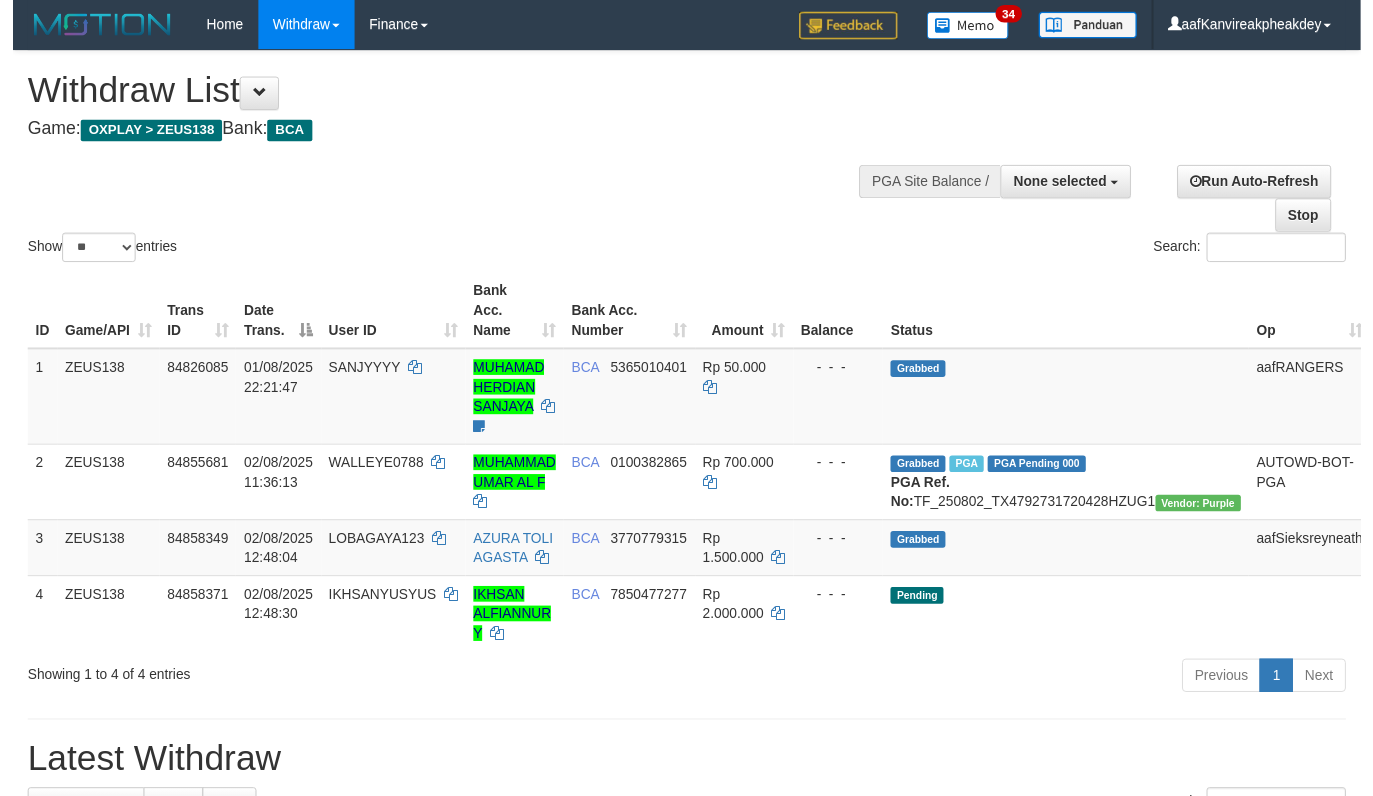scroll, scrollTop: 283, scrollLeft: 0, axis: vertical 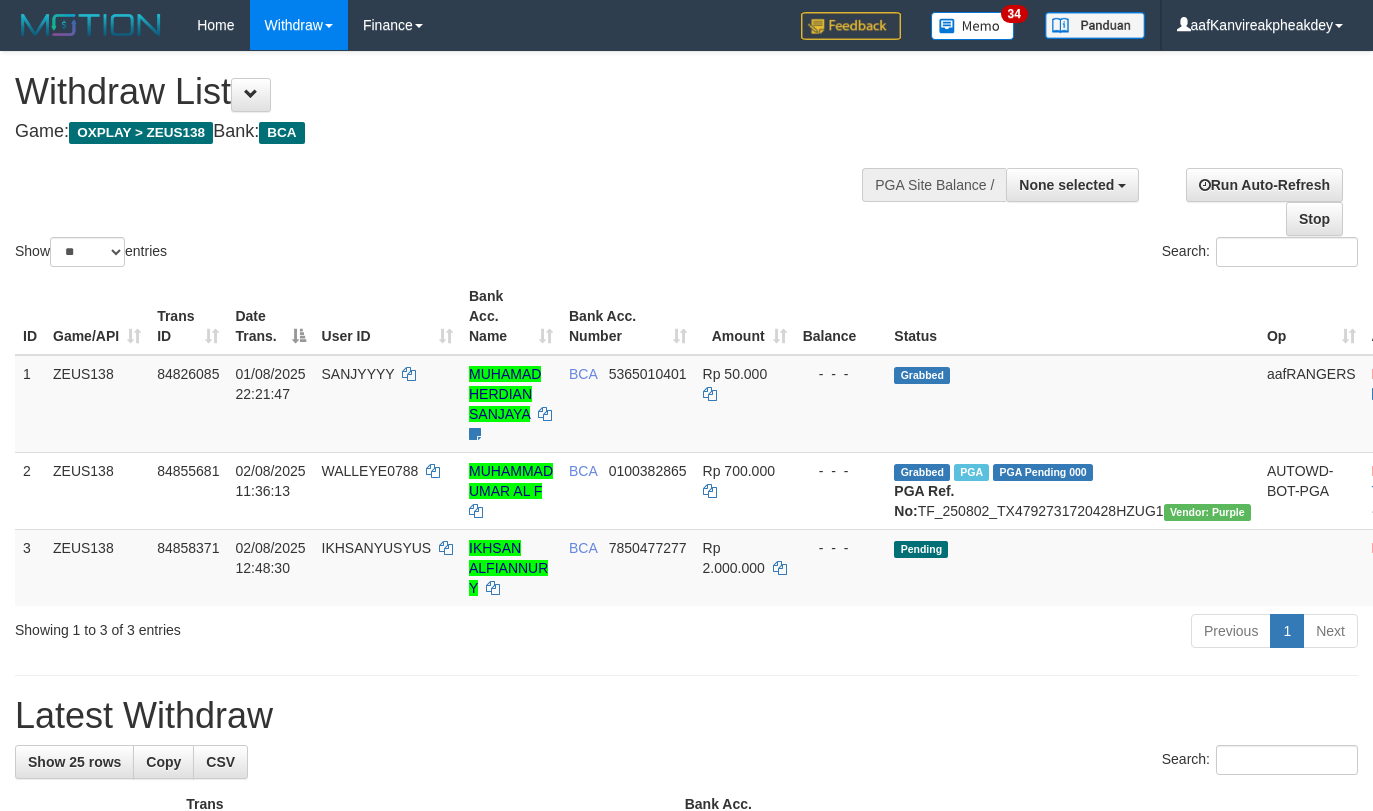 select 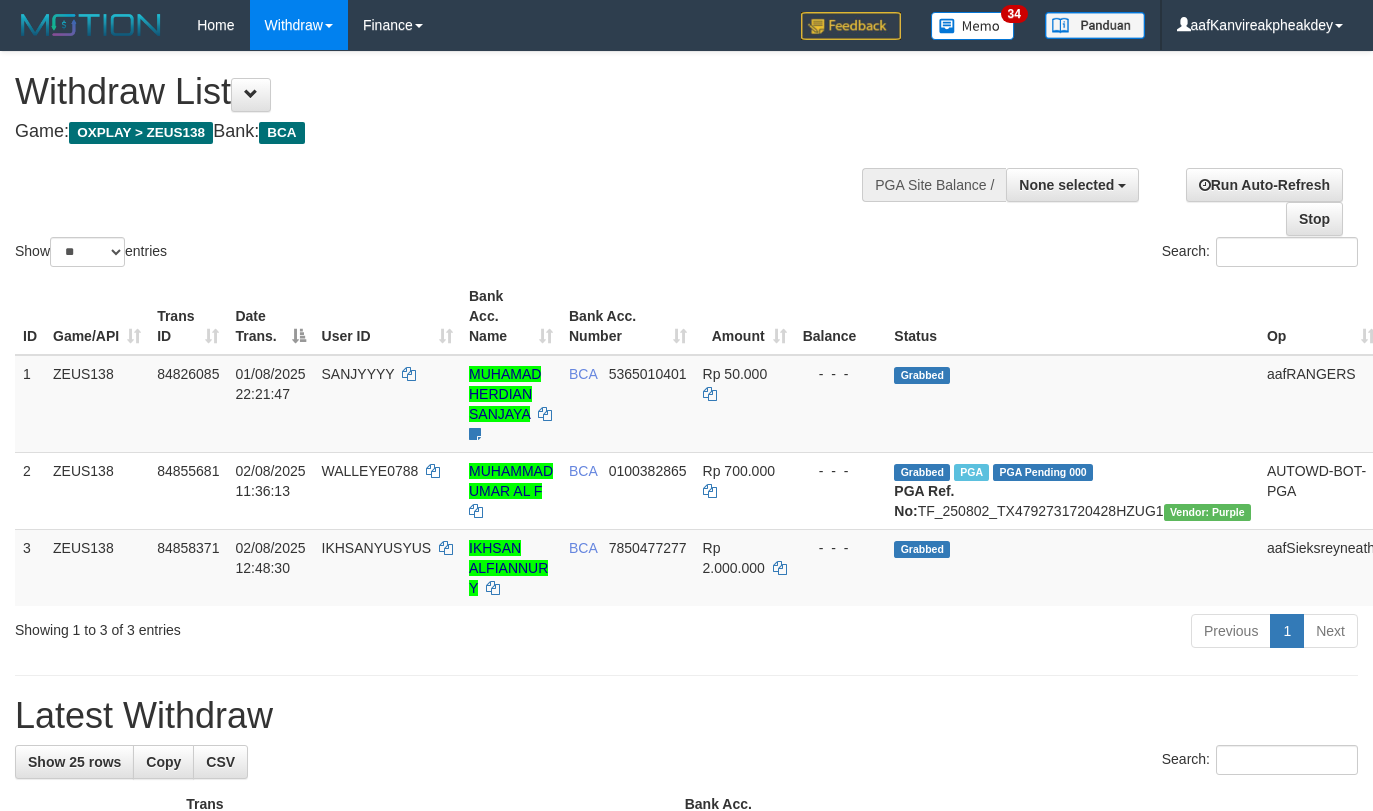 select 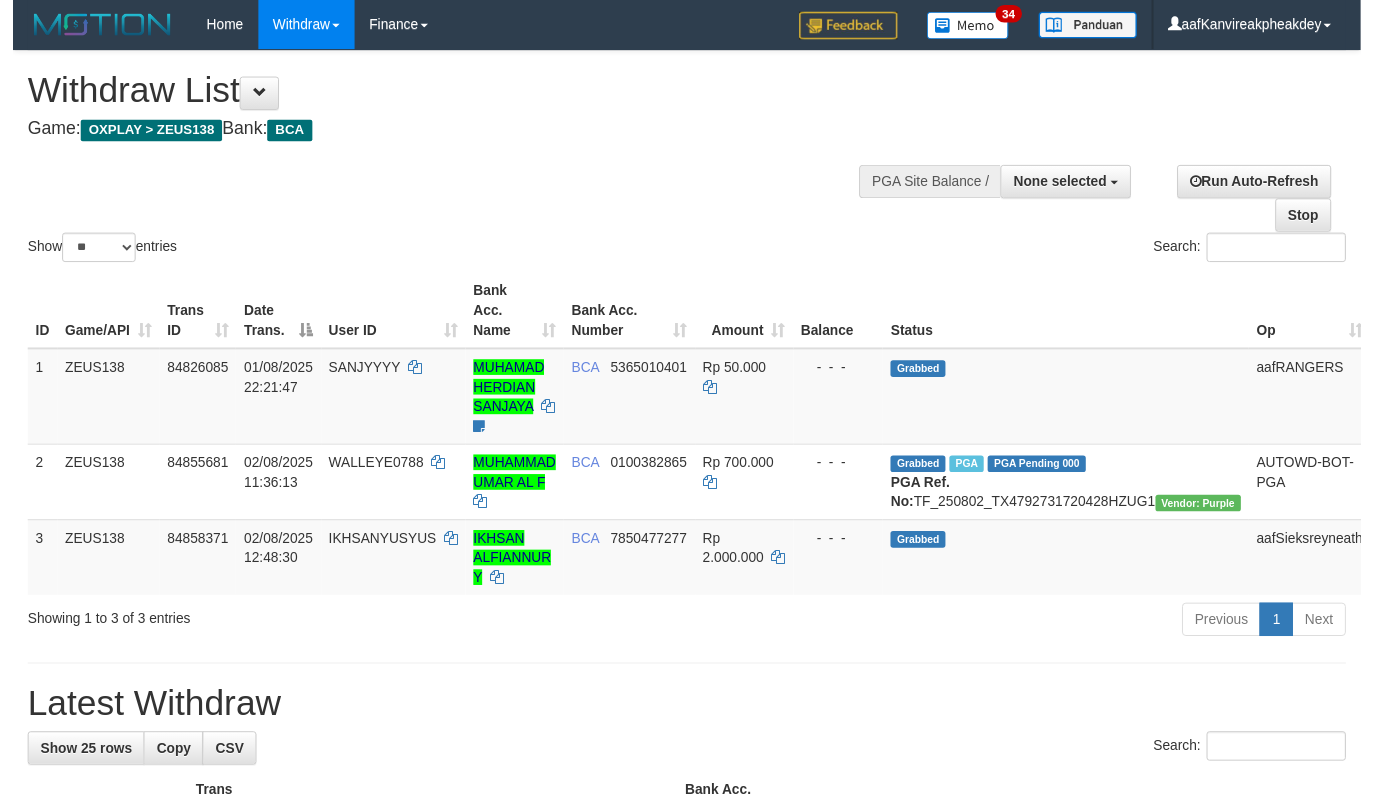 scroll, scrollTop: 283, scrollLeft: 0, axis: vertical 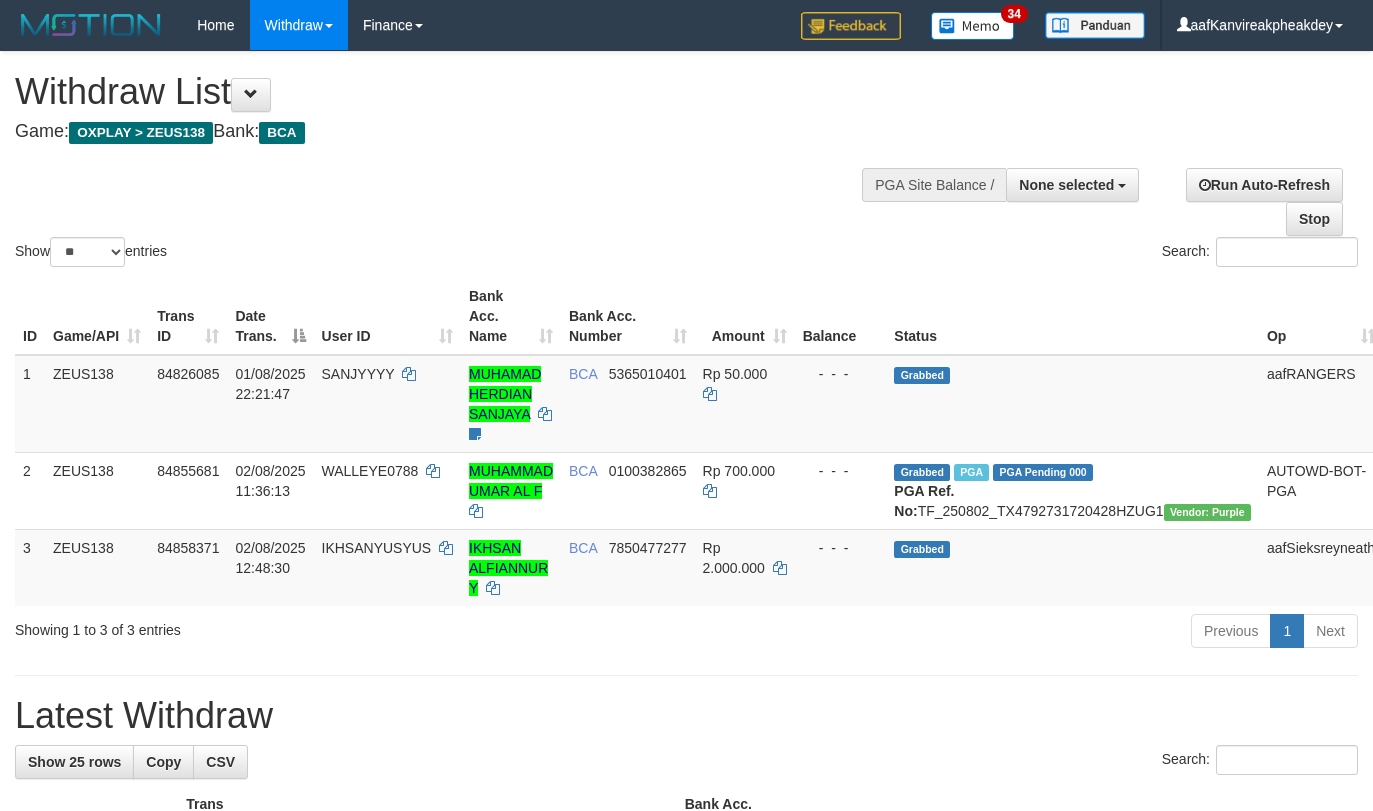 select 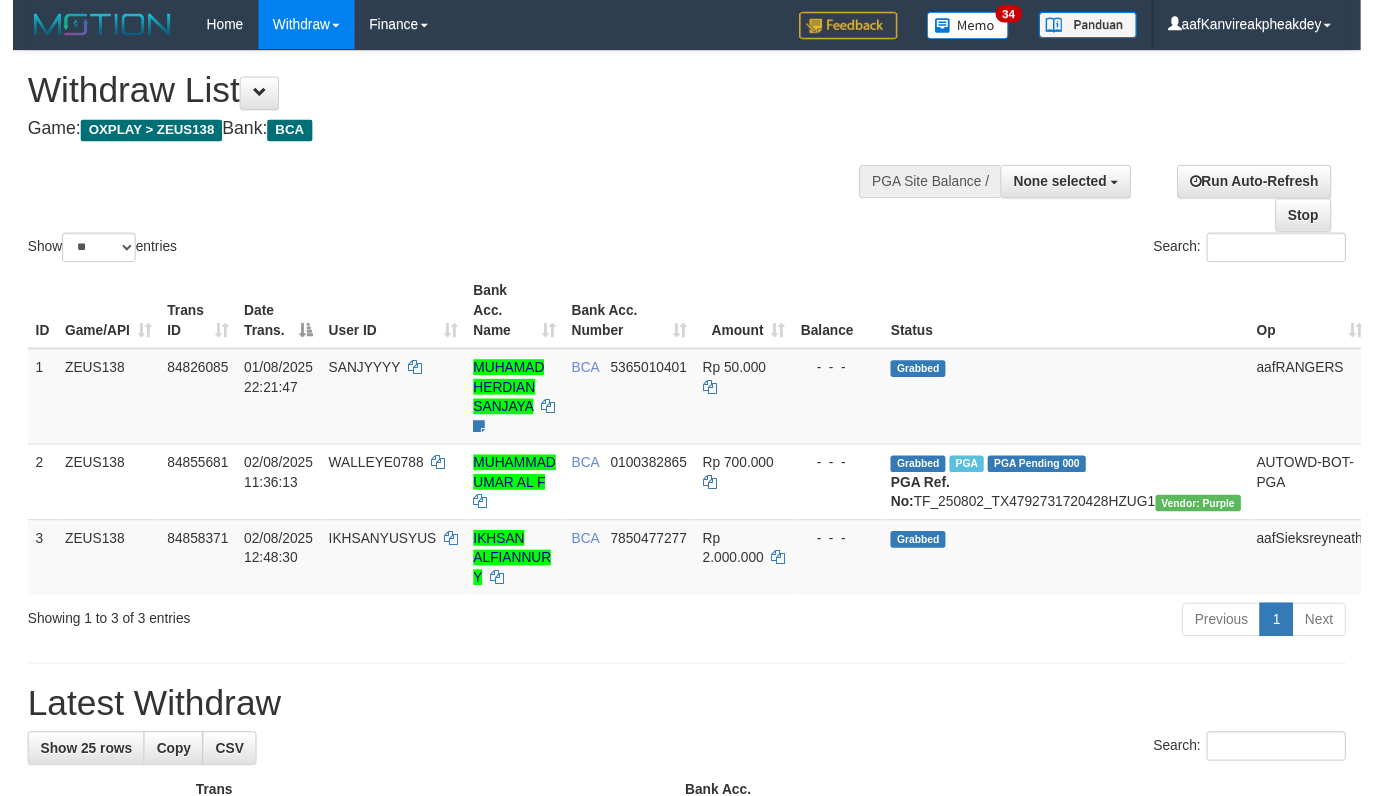 scroll, scrollTop: 283, scrollLeft: 0, axis: vertical 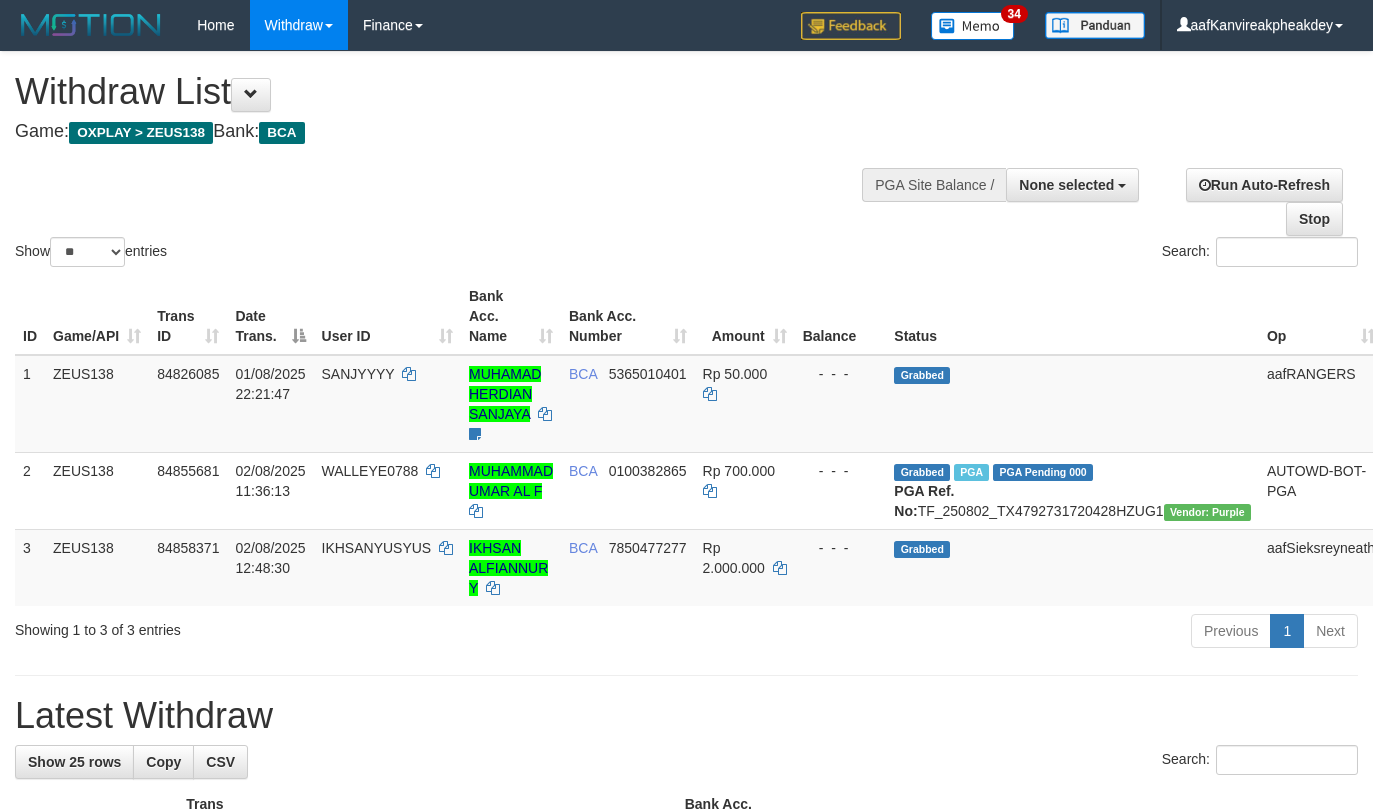 select 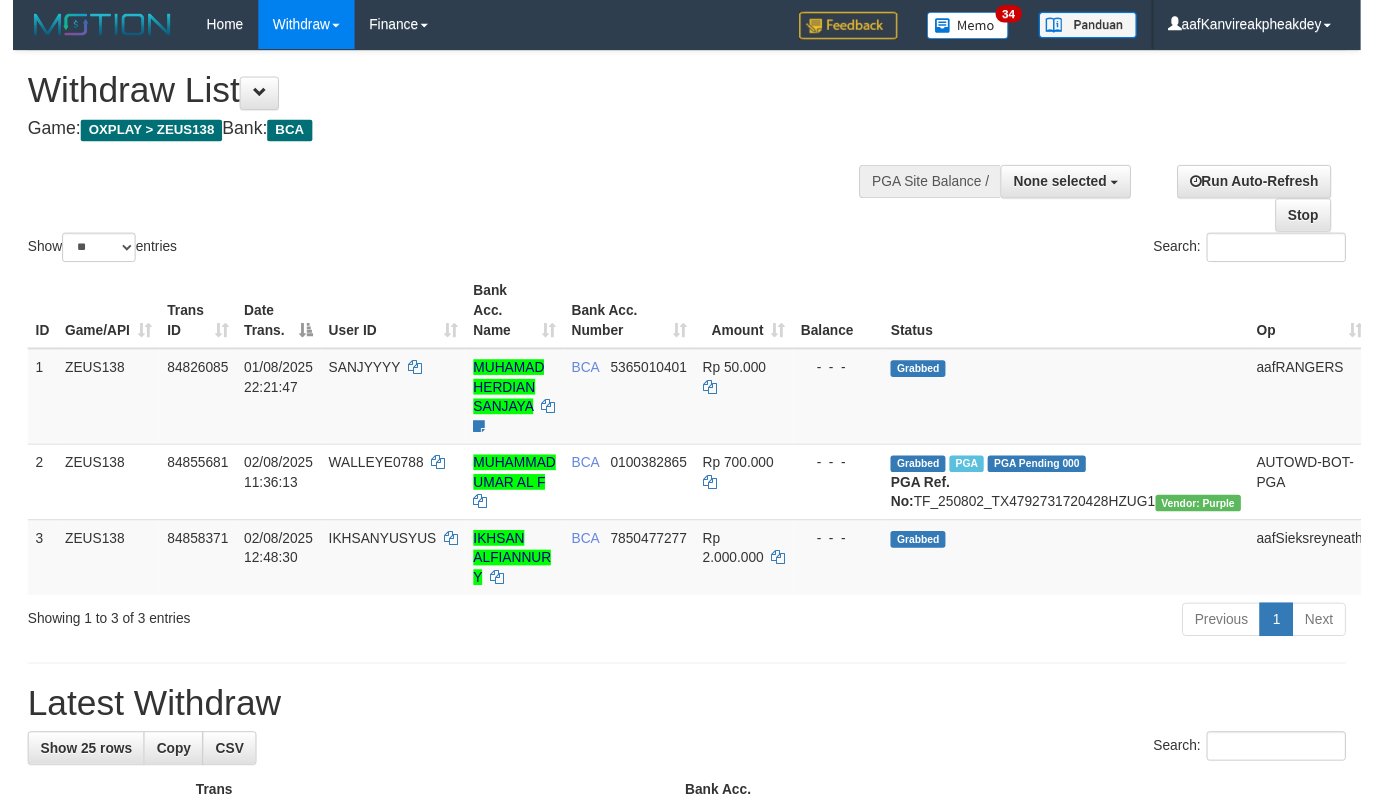 scroll, scrollTop: 283, scrollLeft: 0, axis: vertical 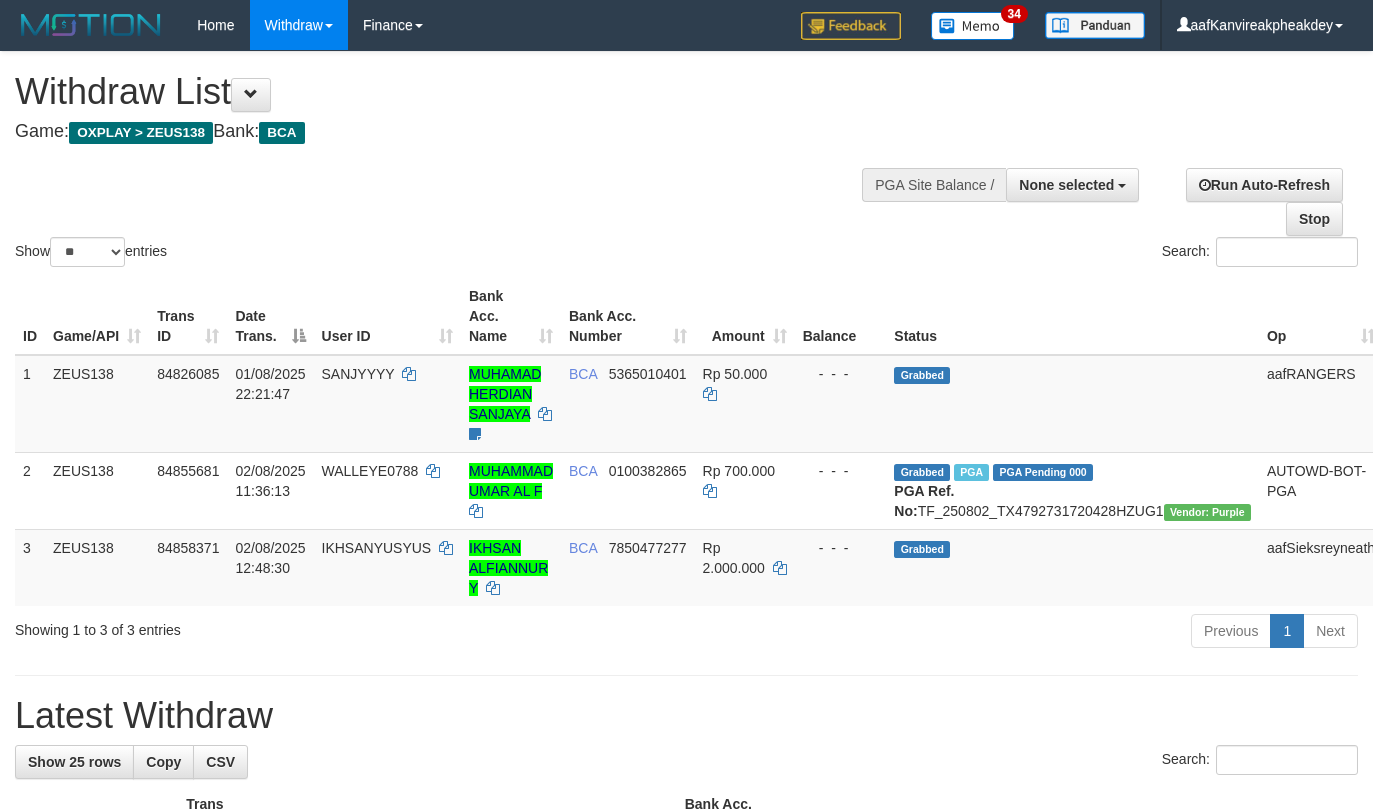 select 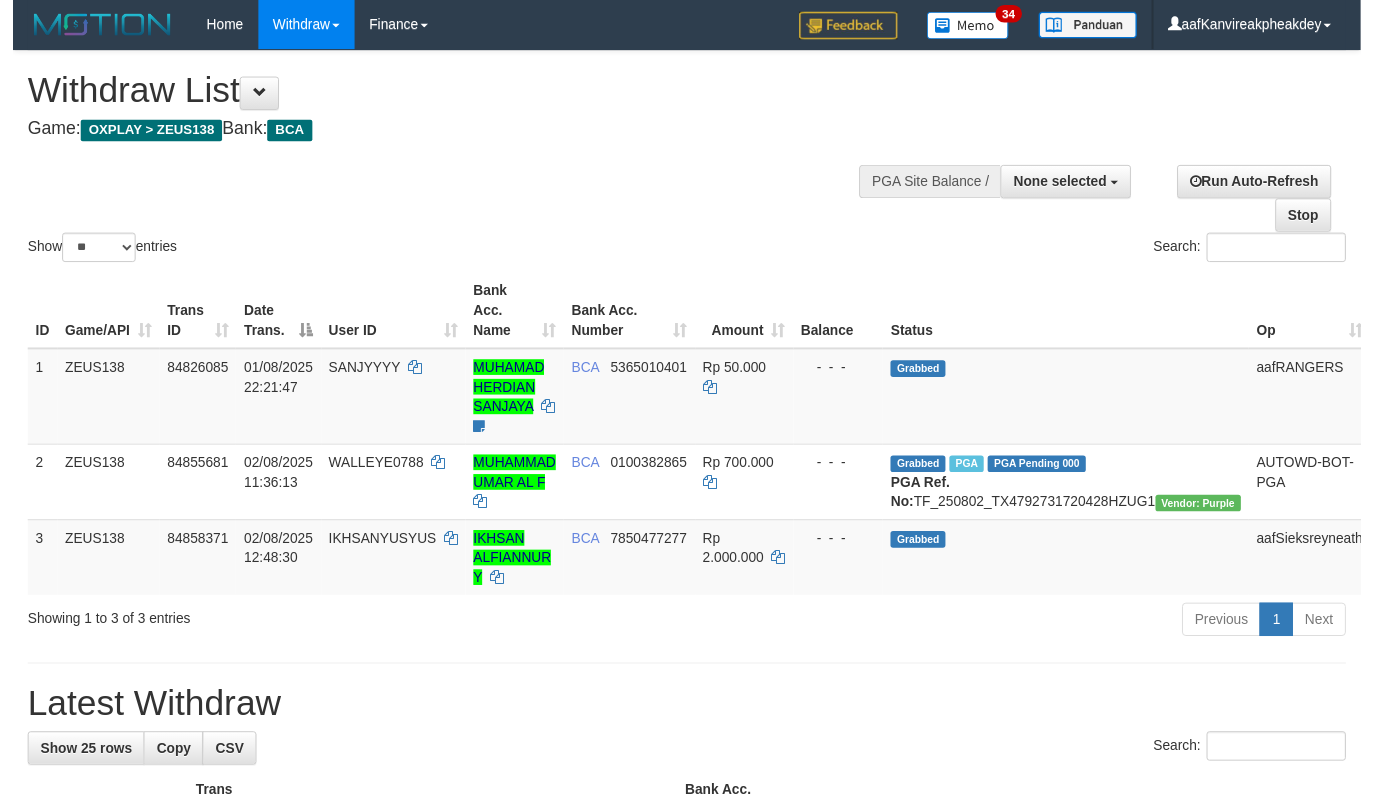 scroll, scrollTop: 283, scrollLeft: 0, axis: vertical 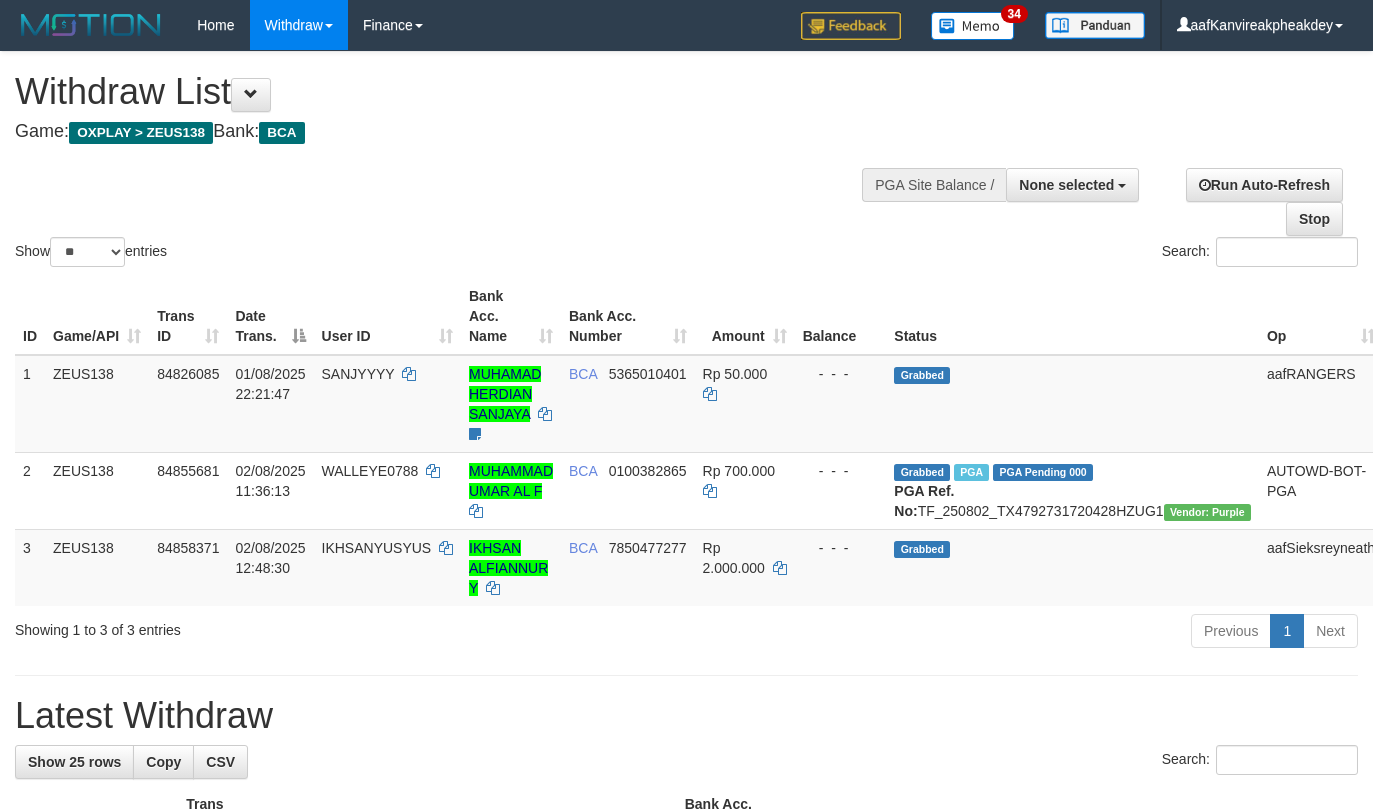 select 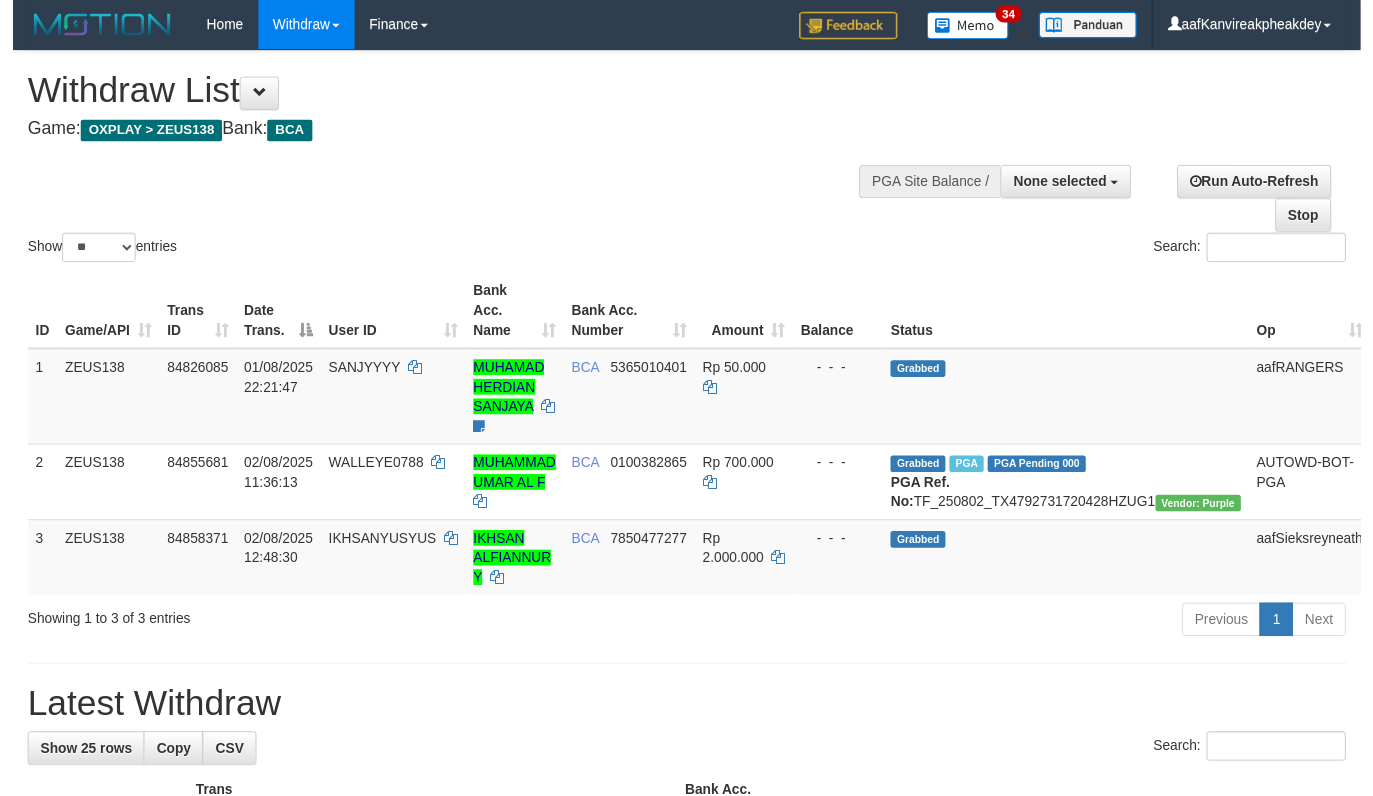 scroll, scrollTop: 283, scrollLeft: 0, axis: vertical 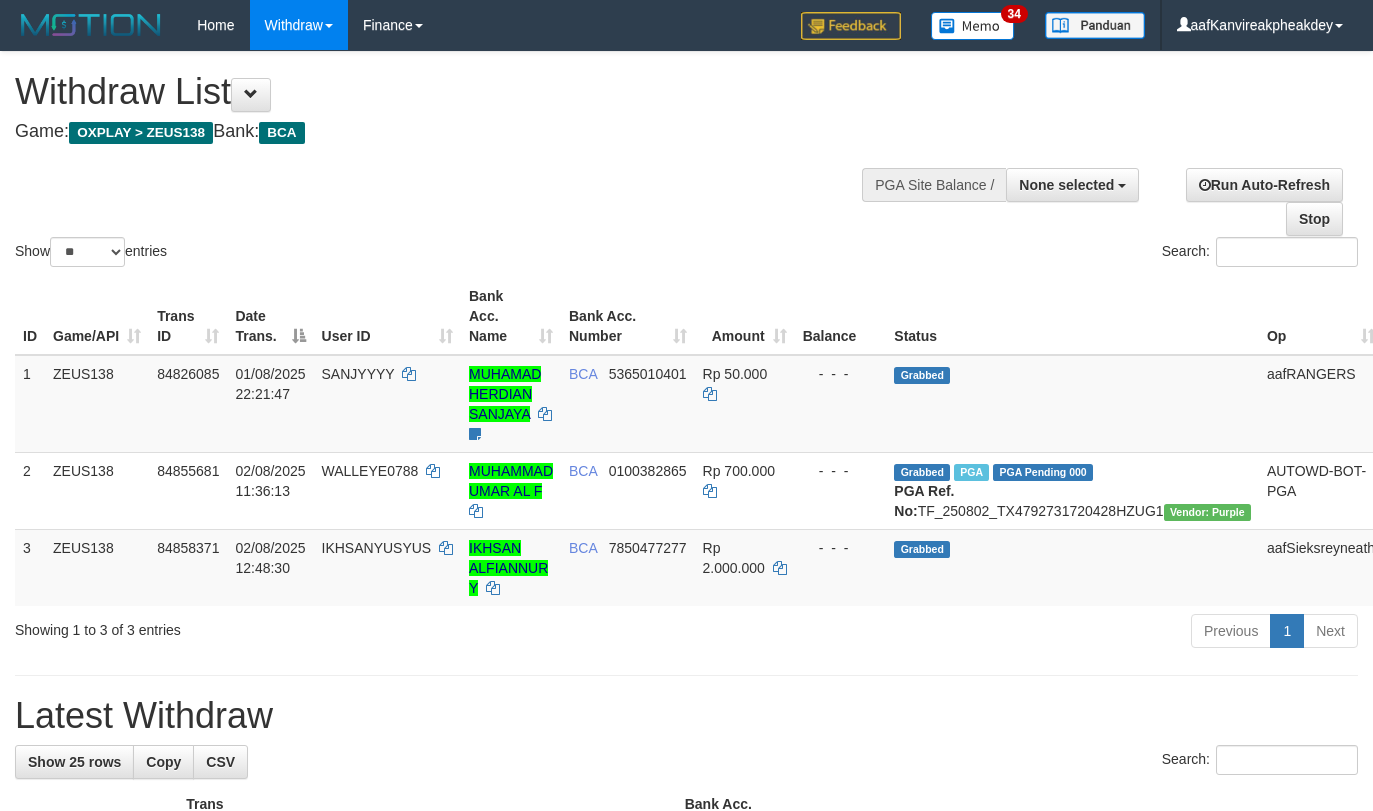 select 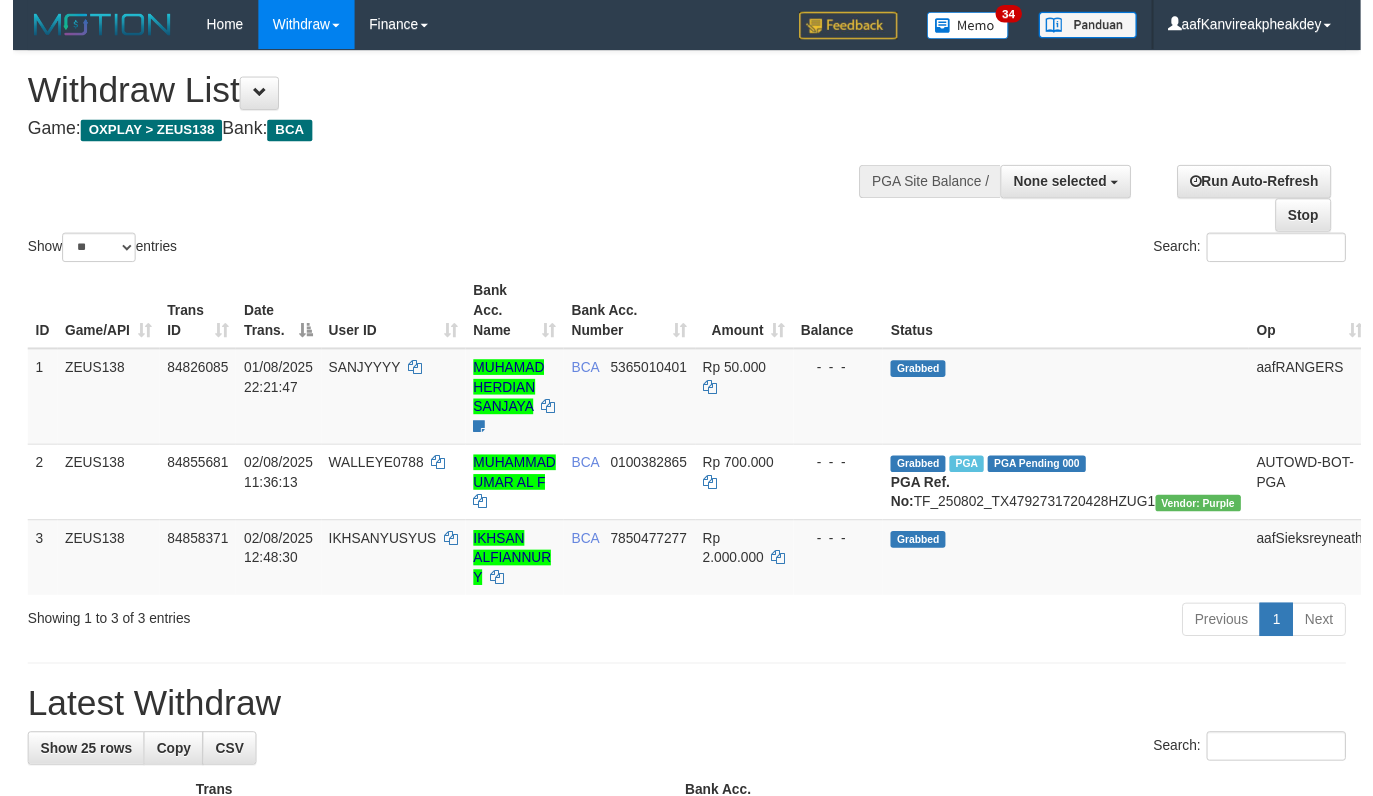 scroll, scrollTop: 283, scrollLeft: 0, axis: vertical 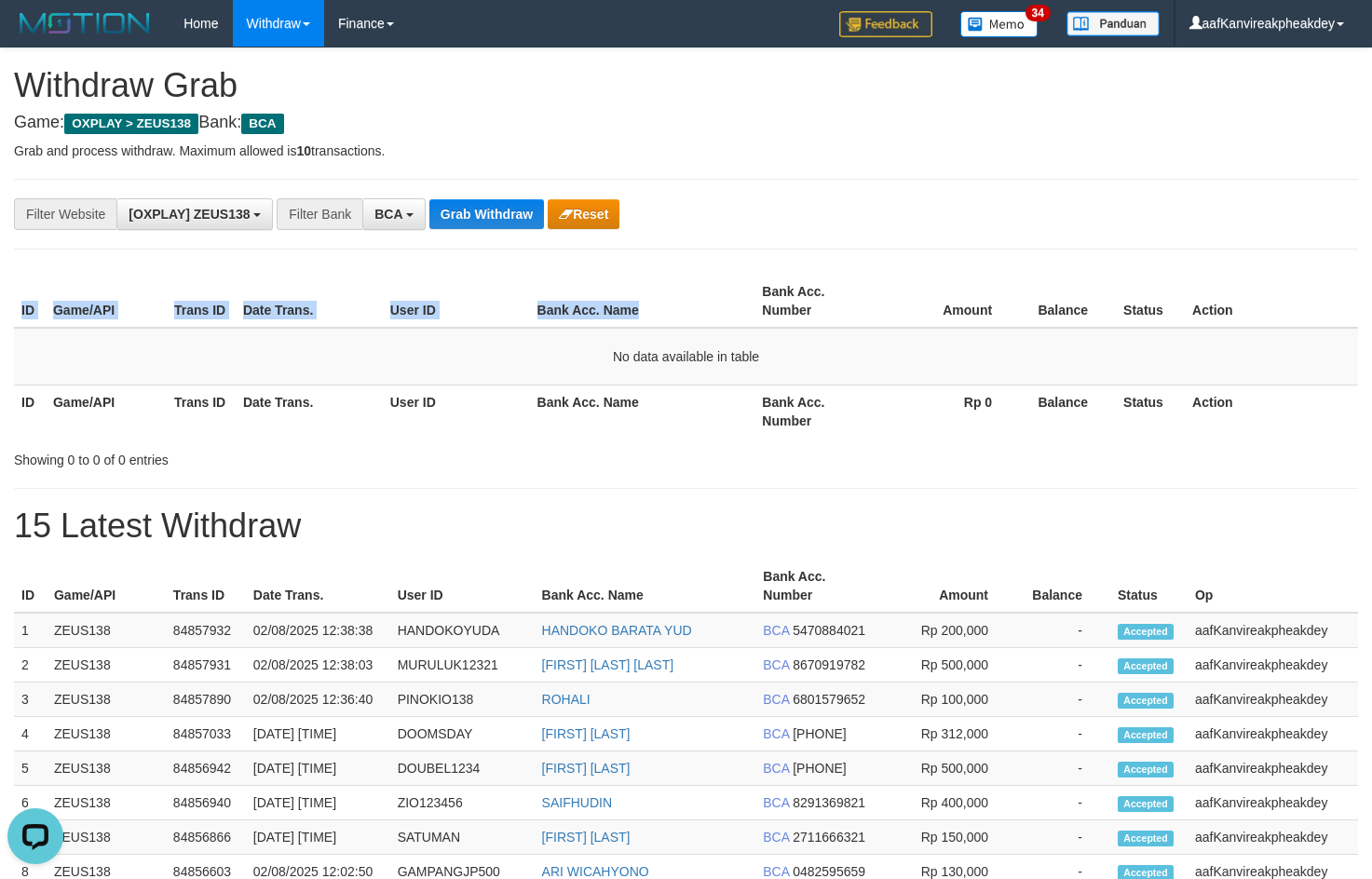 drag, startPoint x: 647, startPoint y: 275, endPoint x: 672, endPoint y: 232, distance: 49.73932 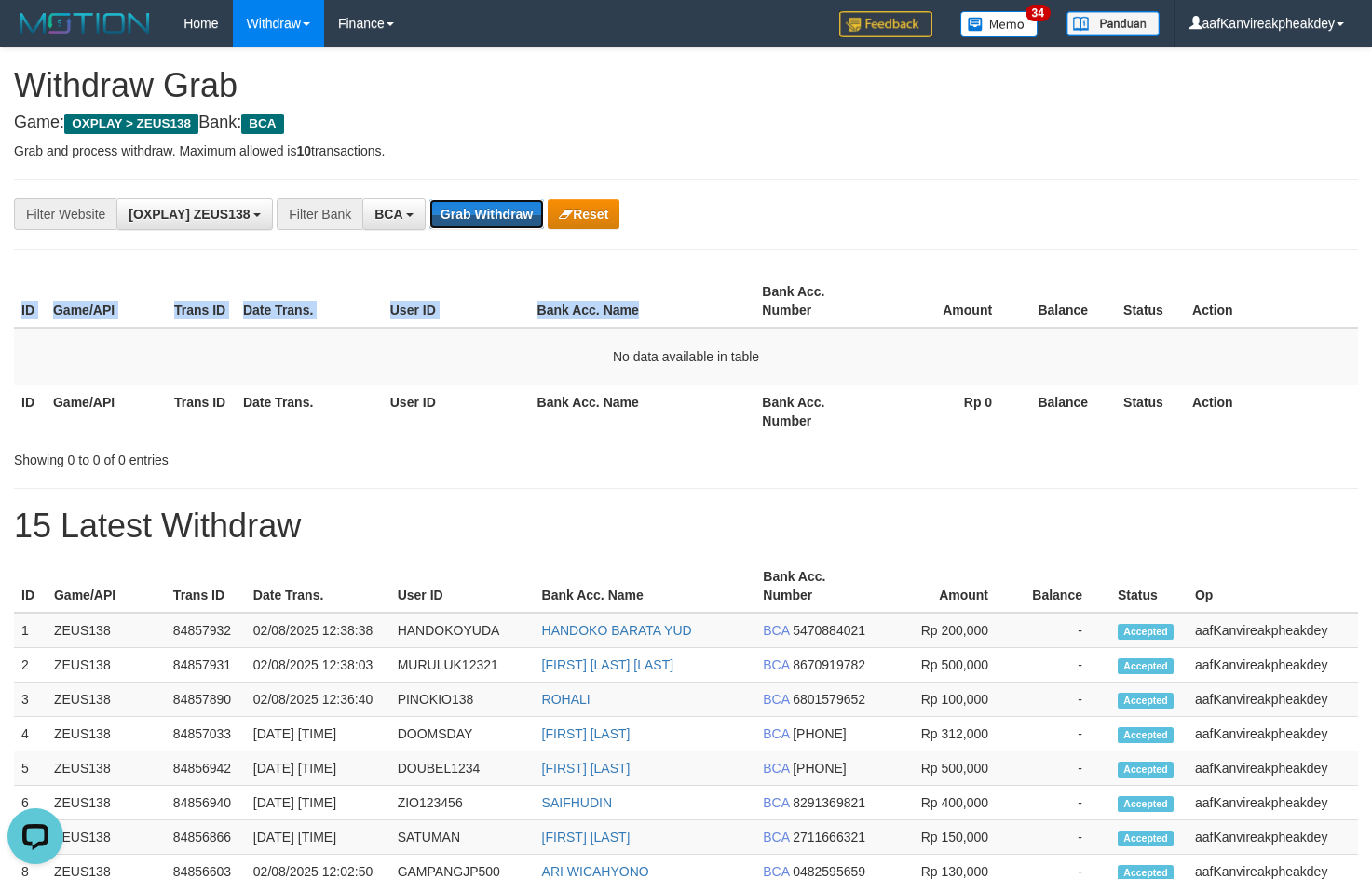 drag, startPoint x: 504, startPoint y: 183, endPoint x: 502, endPoint y: 172, distance: 11.18034 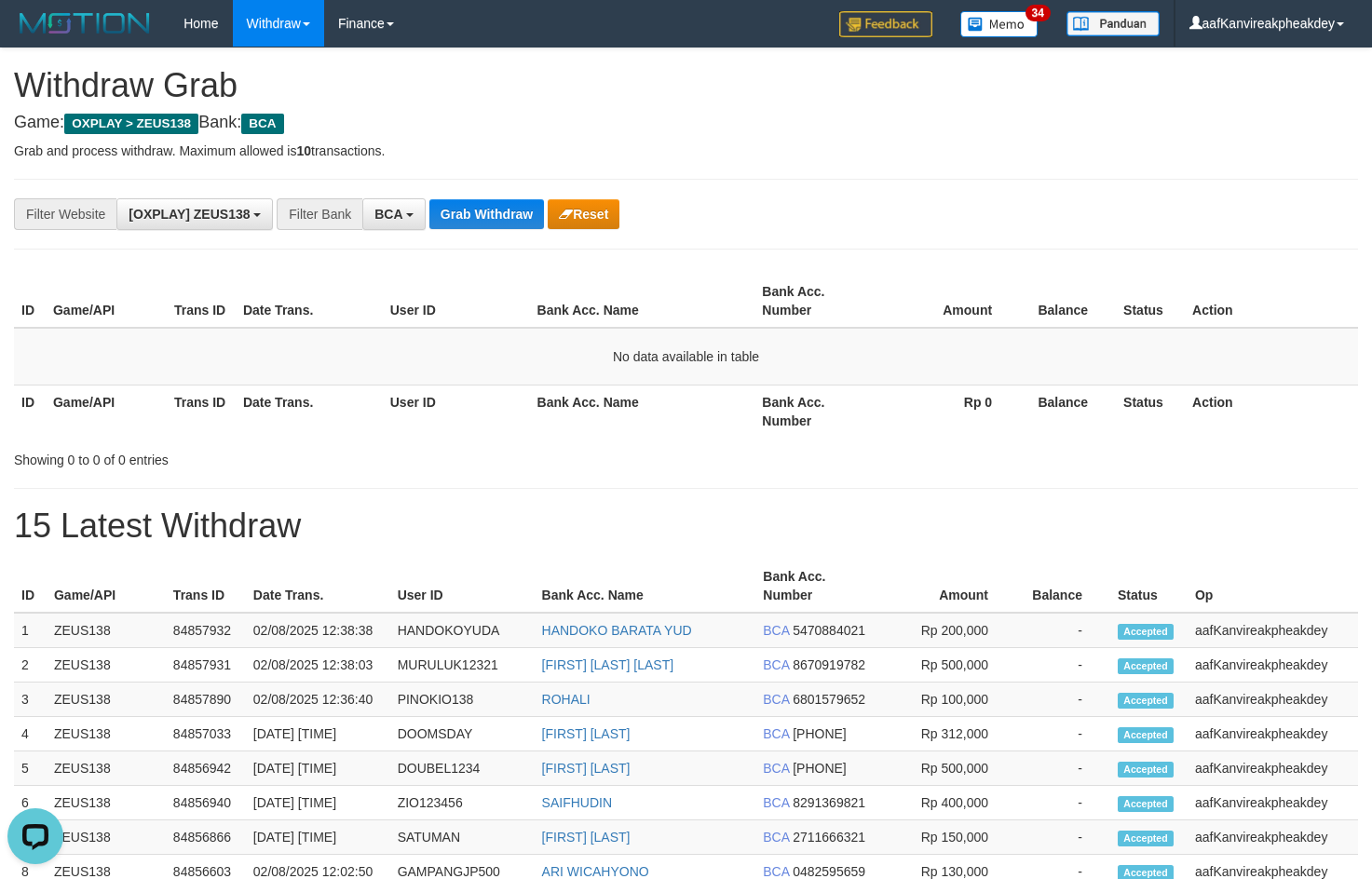 drag, startPoint x: 501, startPoint y: 170, endPoint x: 496, endPoint y: 196, distance: 26.476405 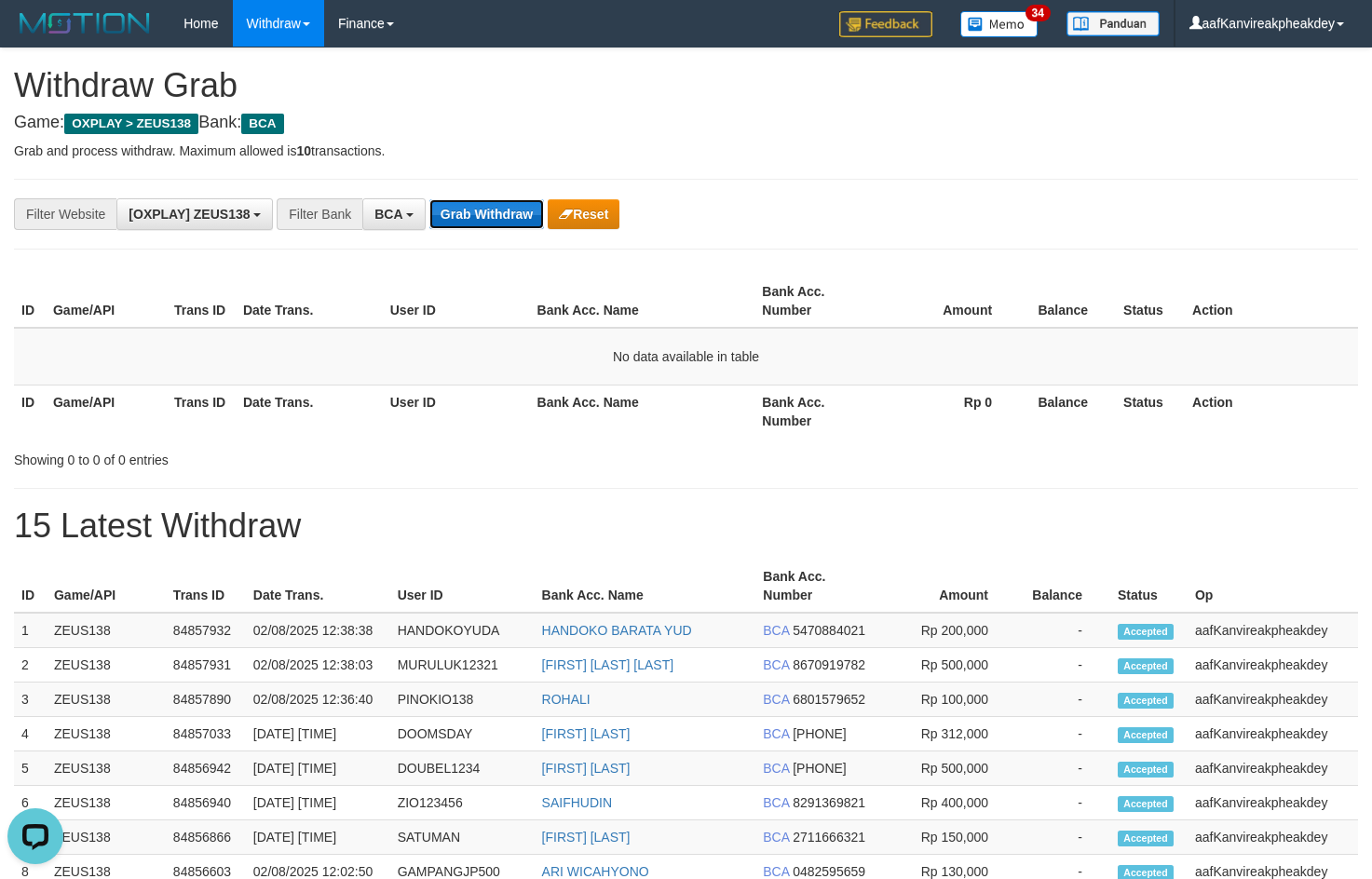 click on "Grab Withdraw" at bounding box center (486, 214) 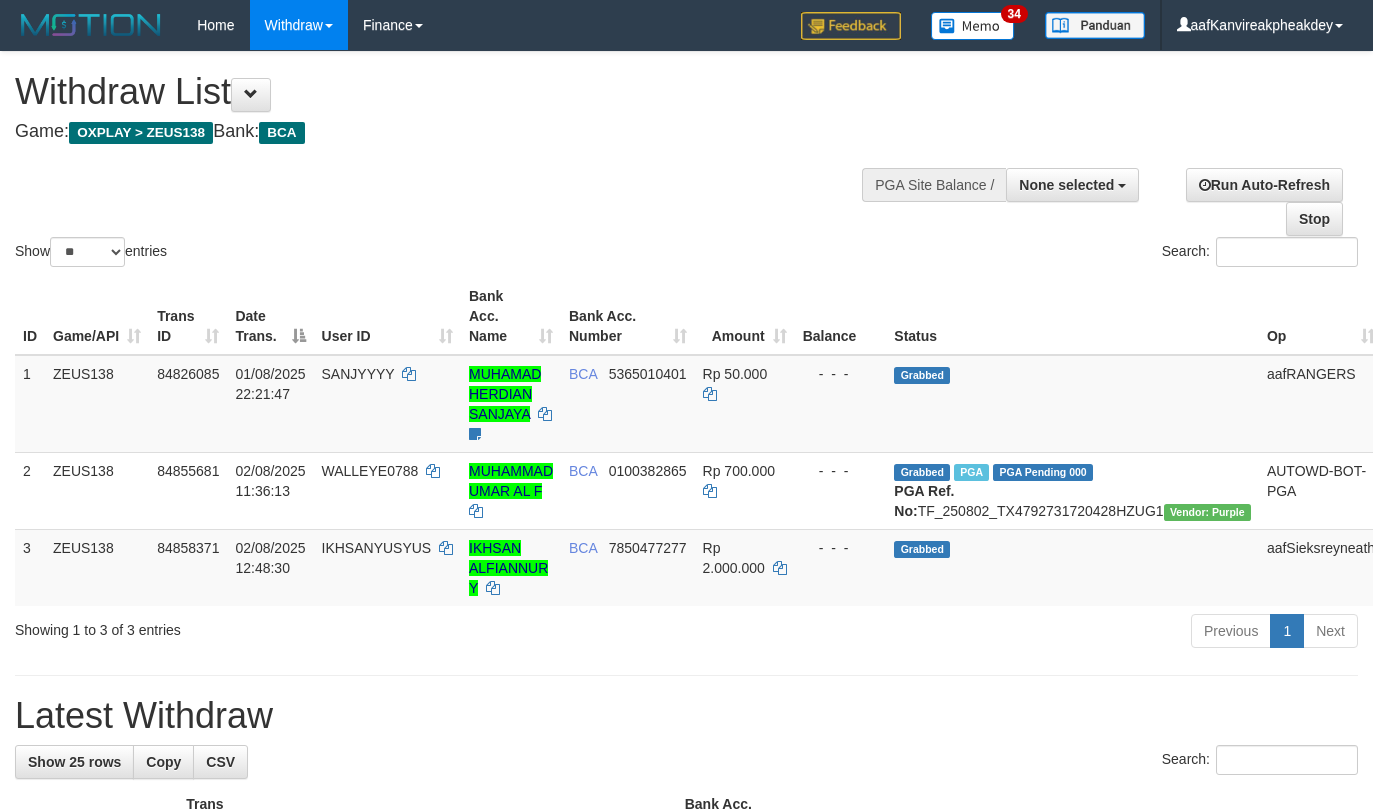 select 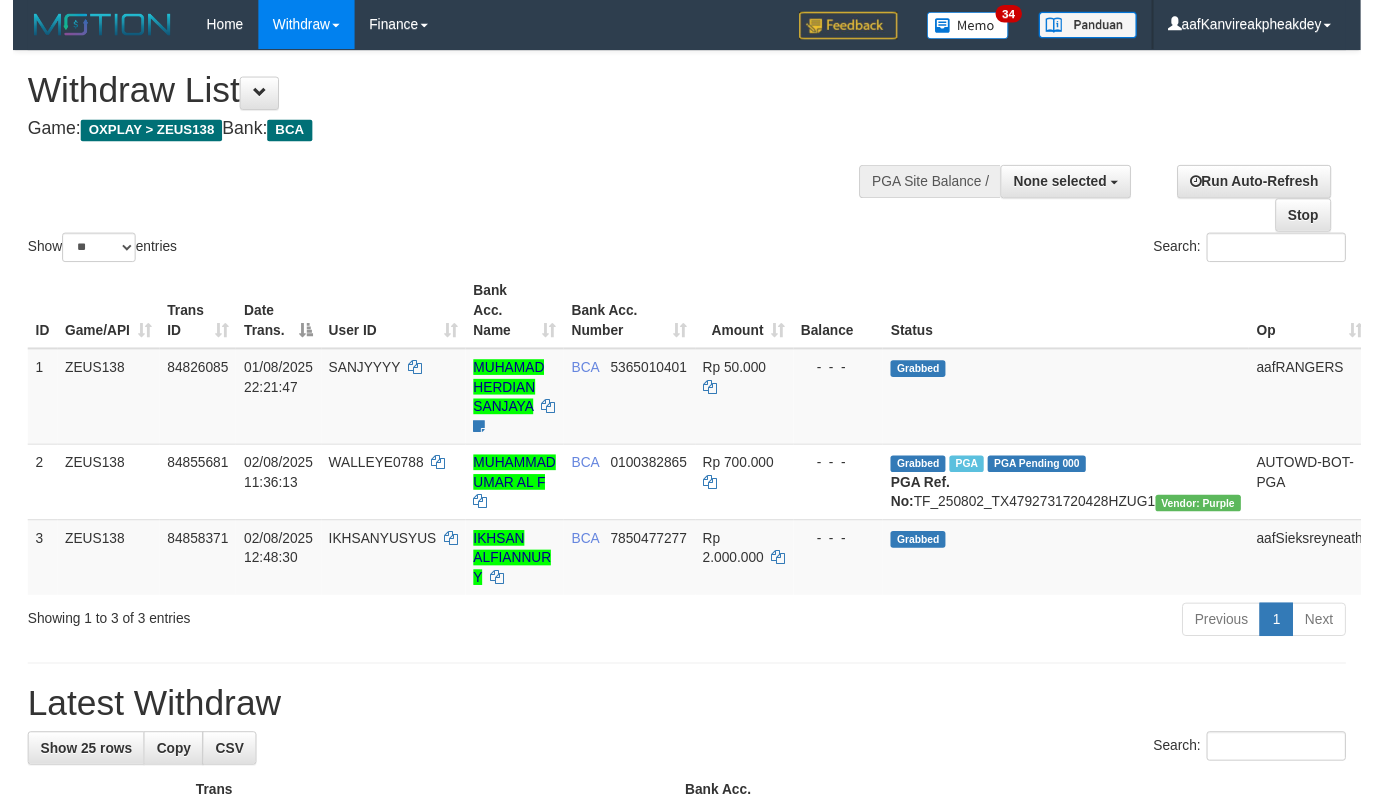 scroll, scrollTop: 283, scrollLeft: 0, axis: vertical 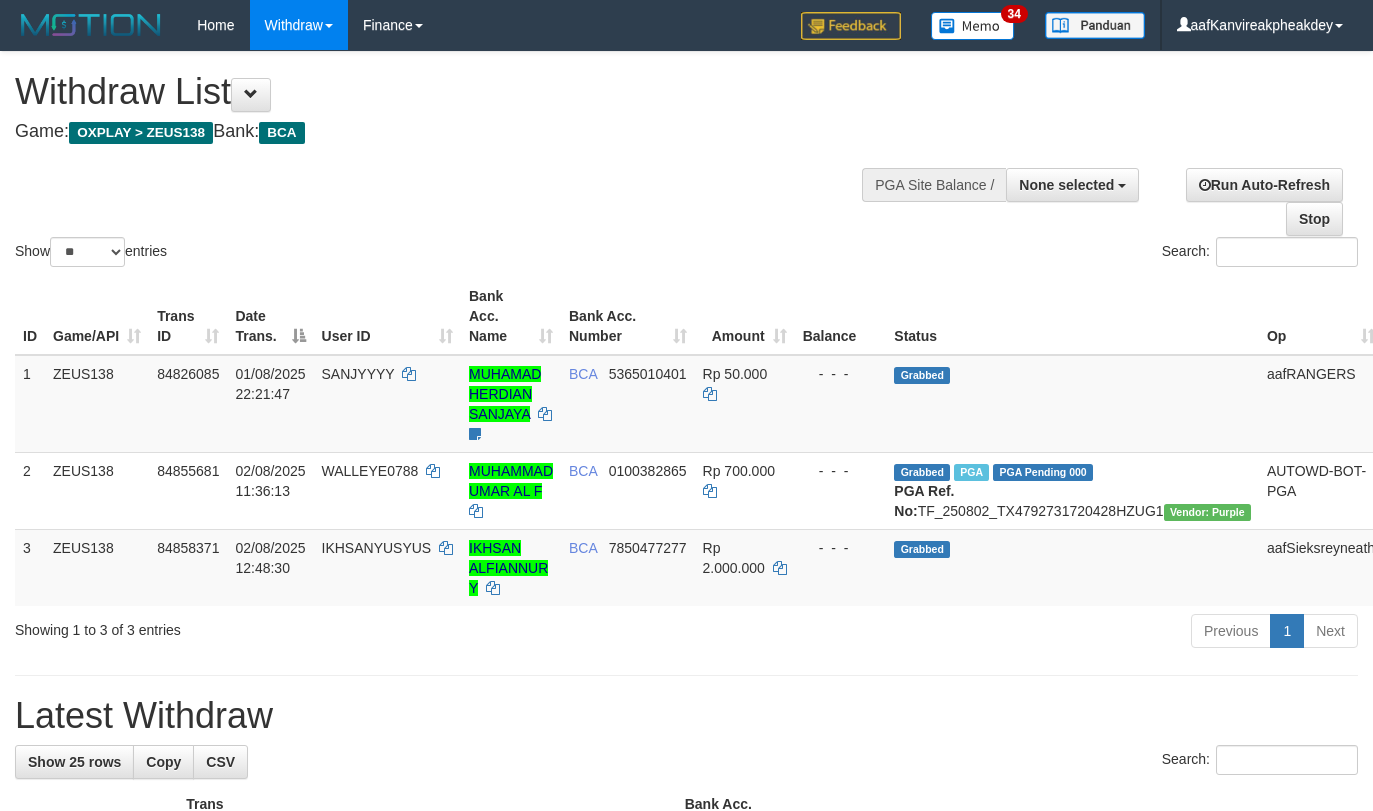 select 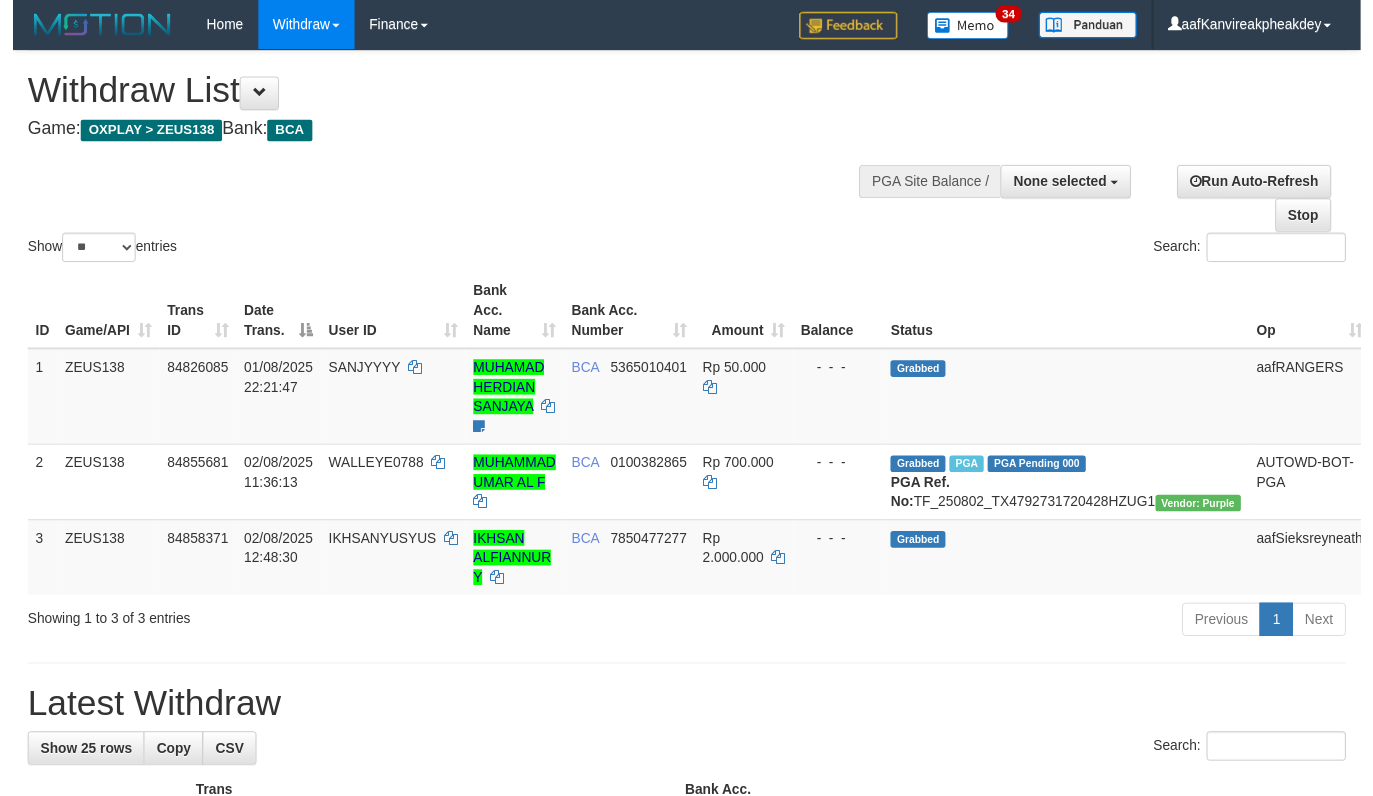 scroll, scrollTop: 283, scrollLeft: 0, axis: vertical 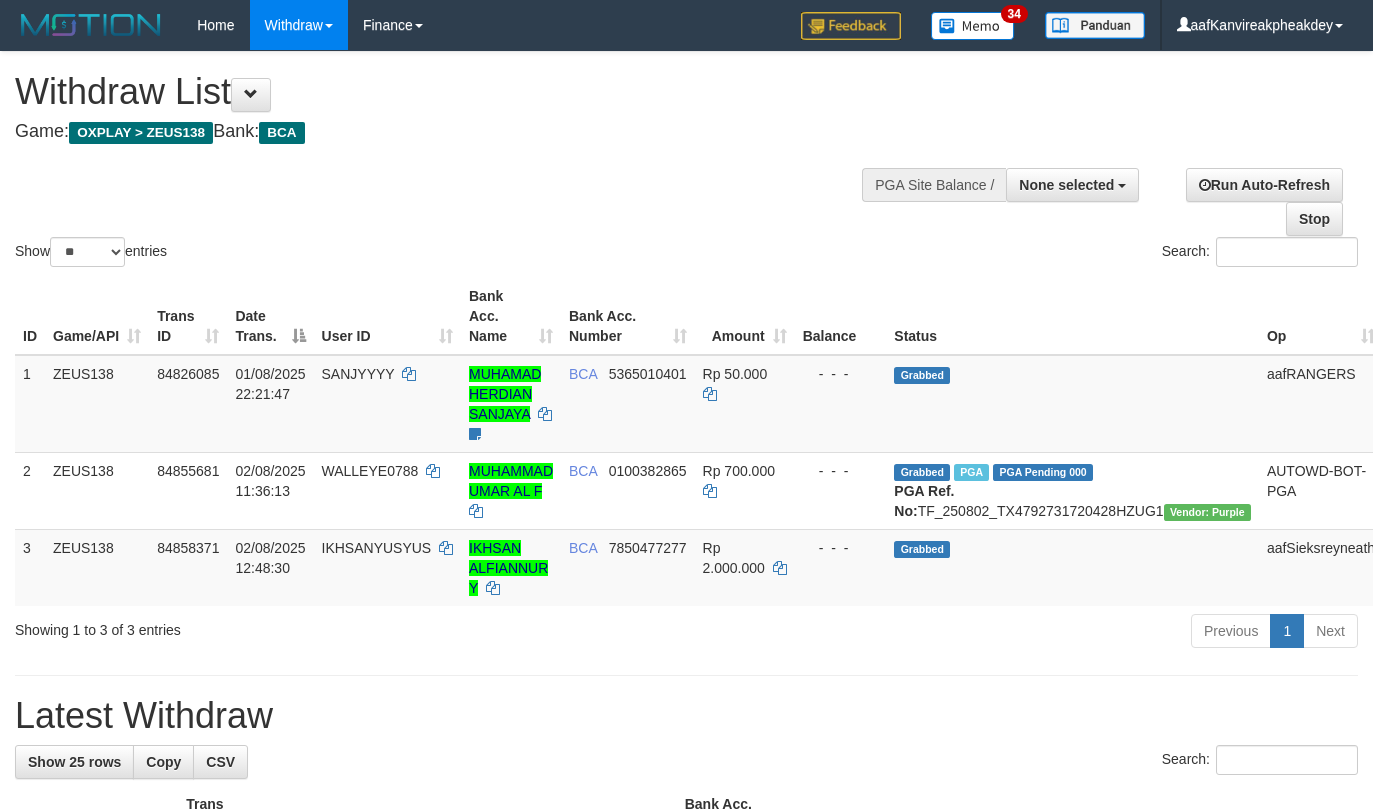 select 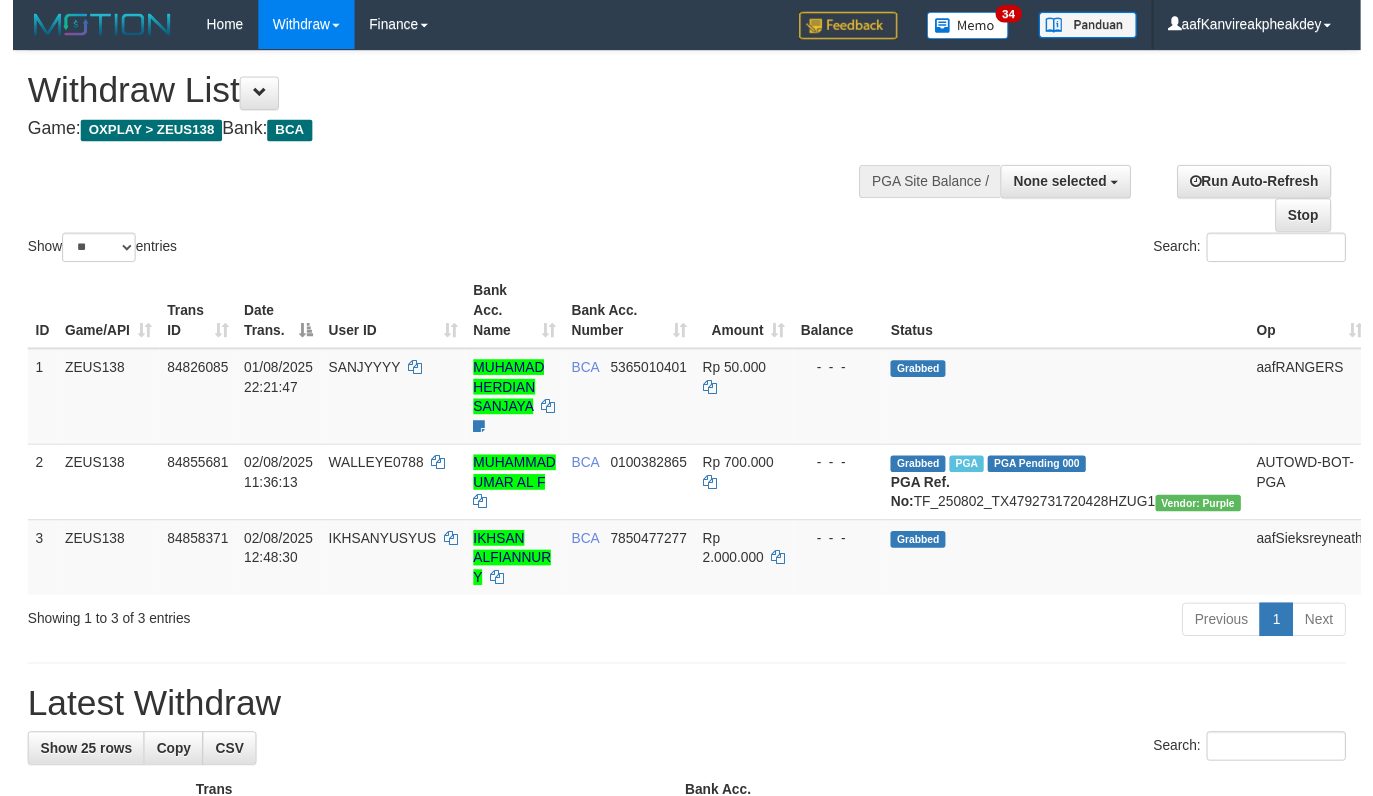 scroll, scrollTop: 283, scrollLeft: 0, axis: vertical 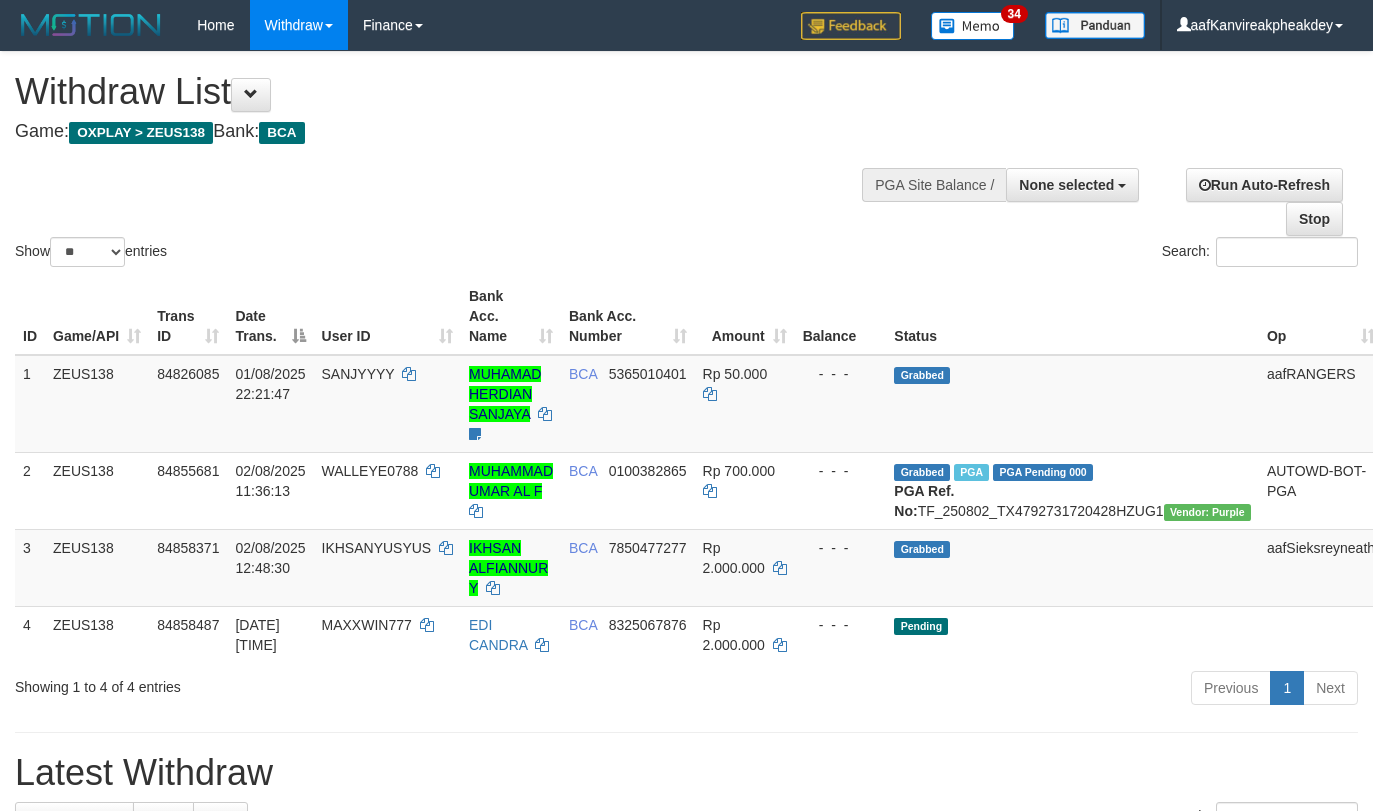 select 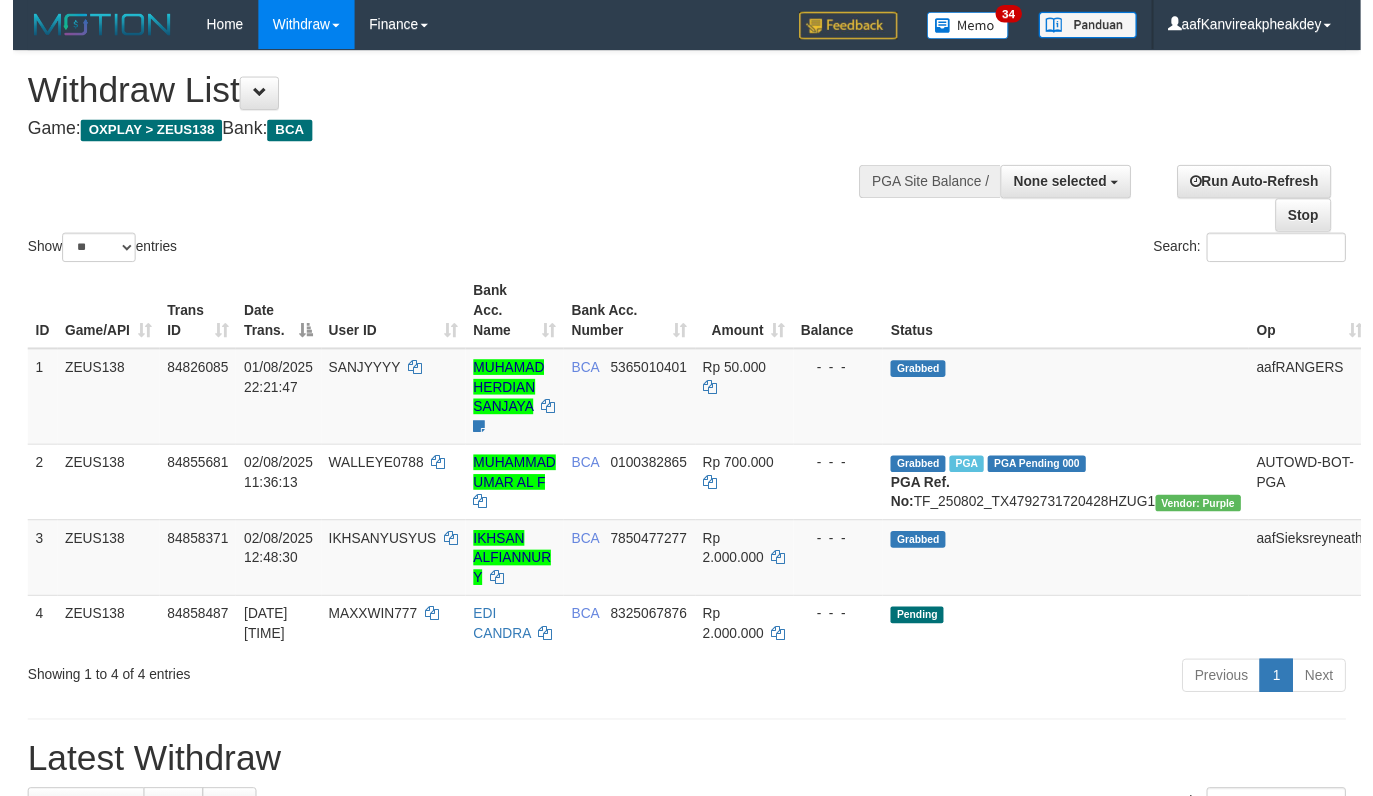 scroll, scrollTop: 283, scrollLeft: 0, axis: vertical 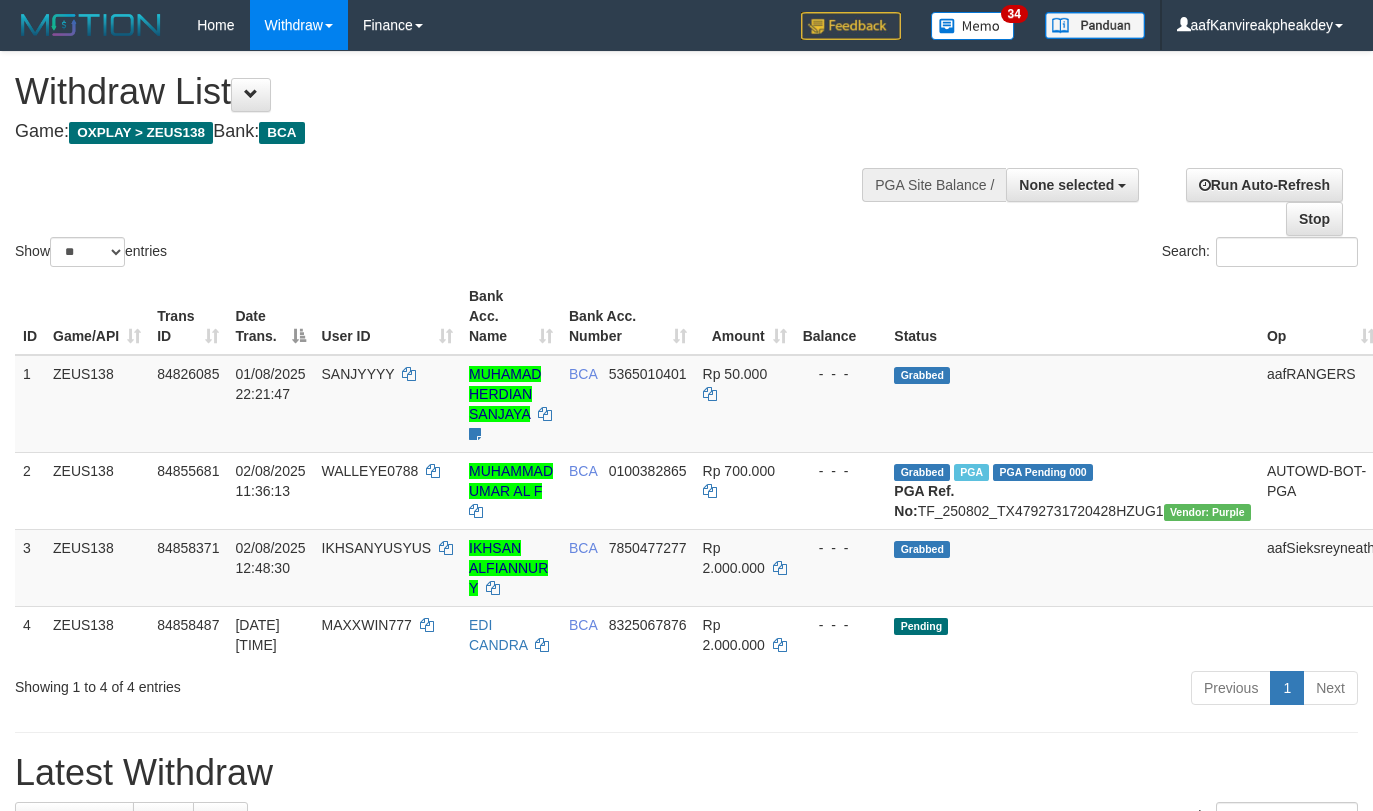 select 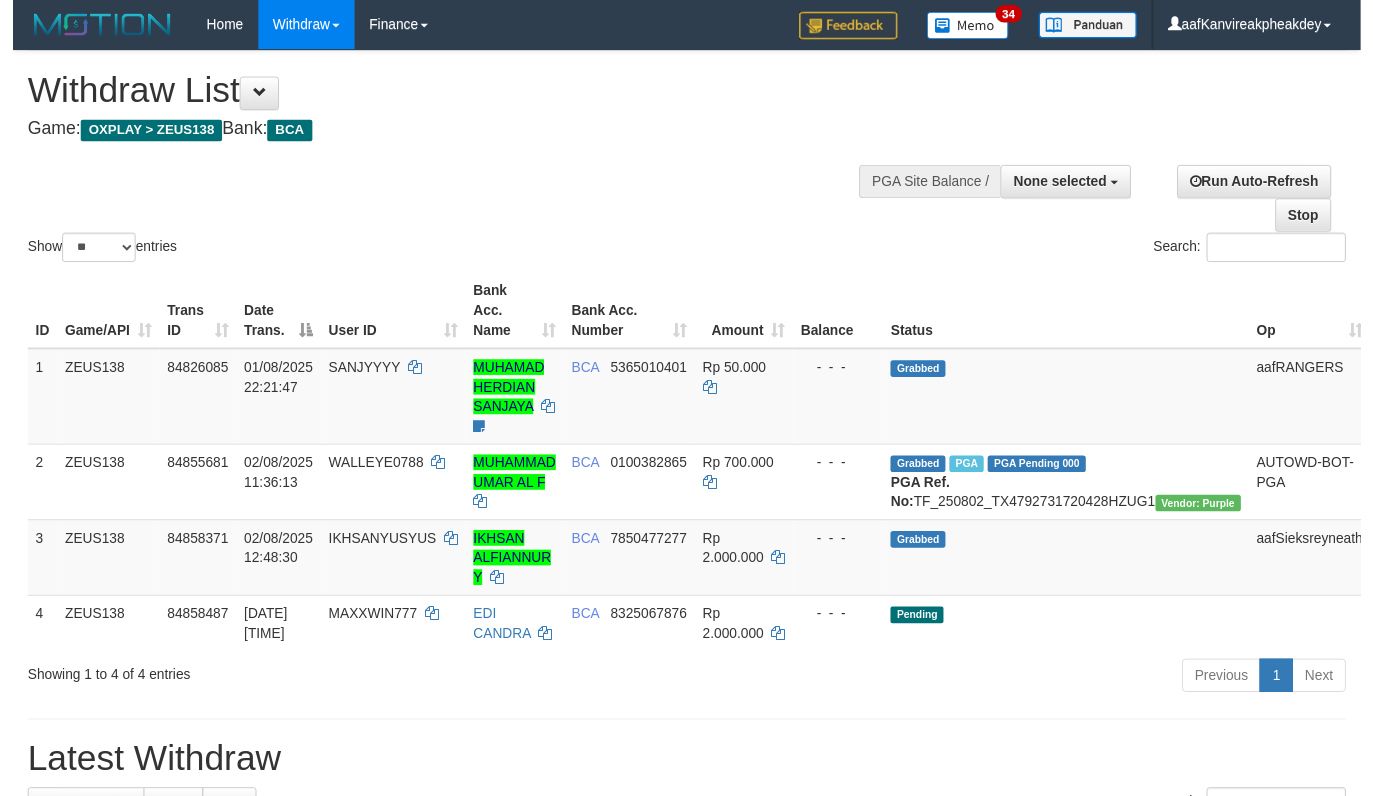 scroll, scrollTop: 283, scrollLeft: 0, axis: vertical 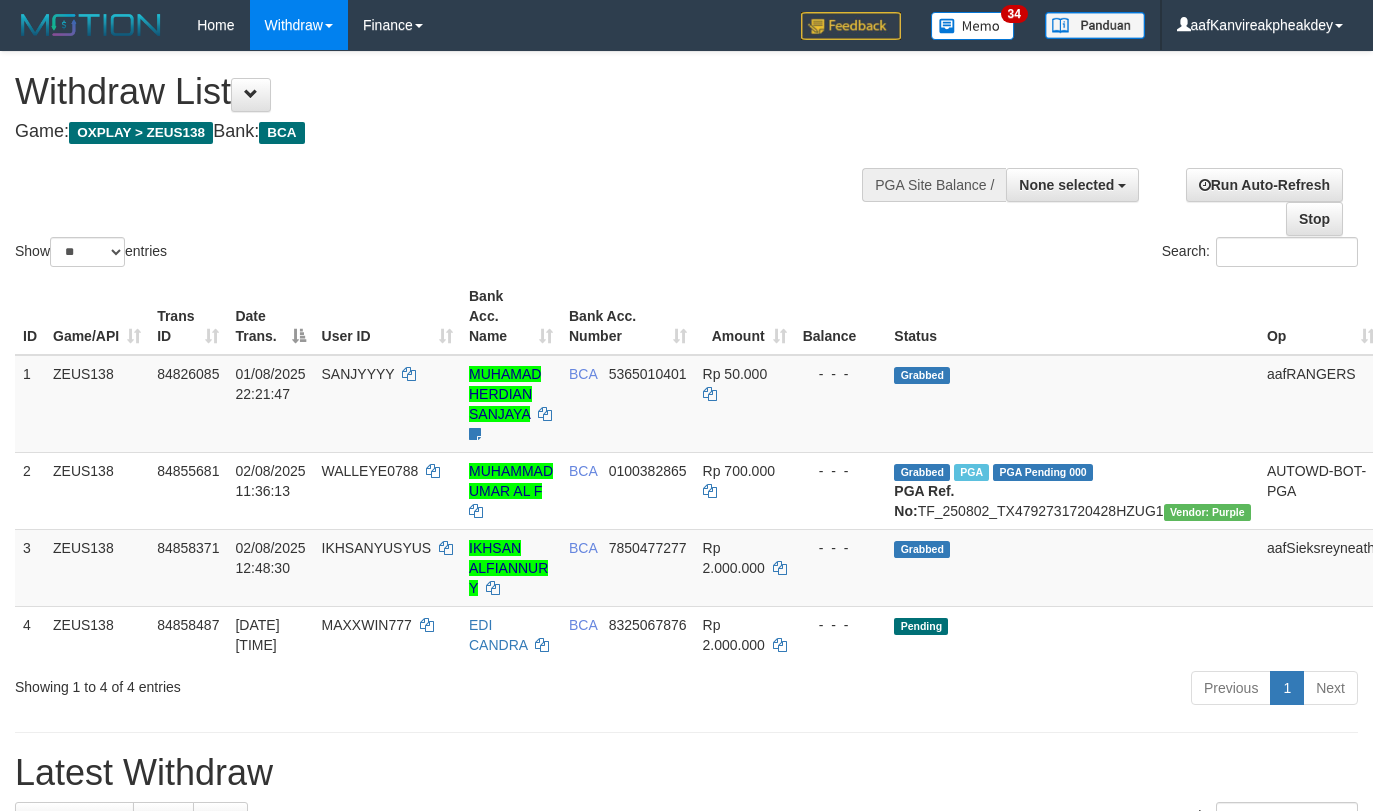 select 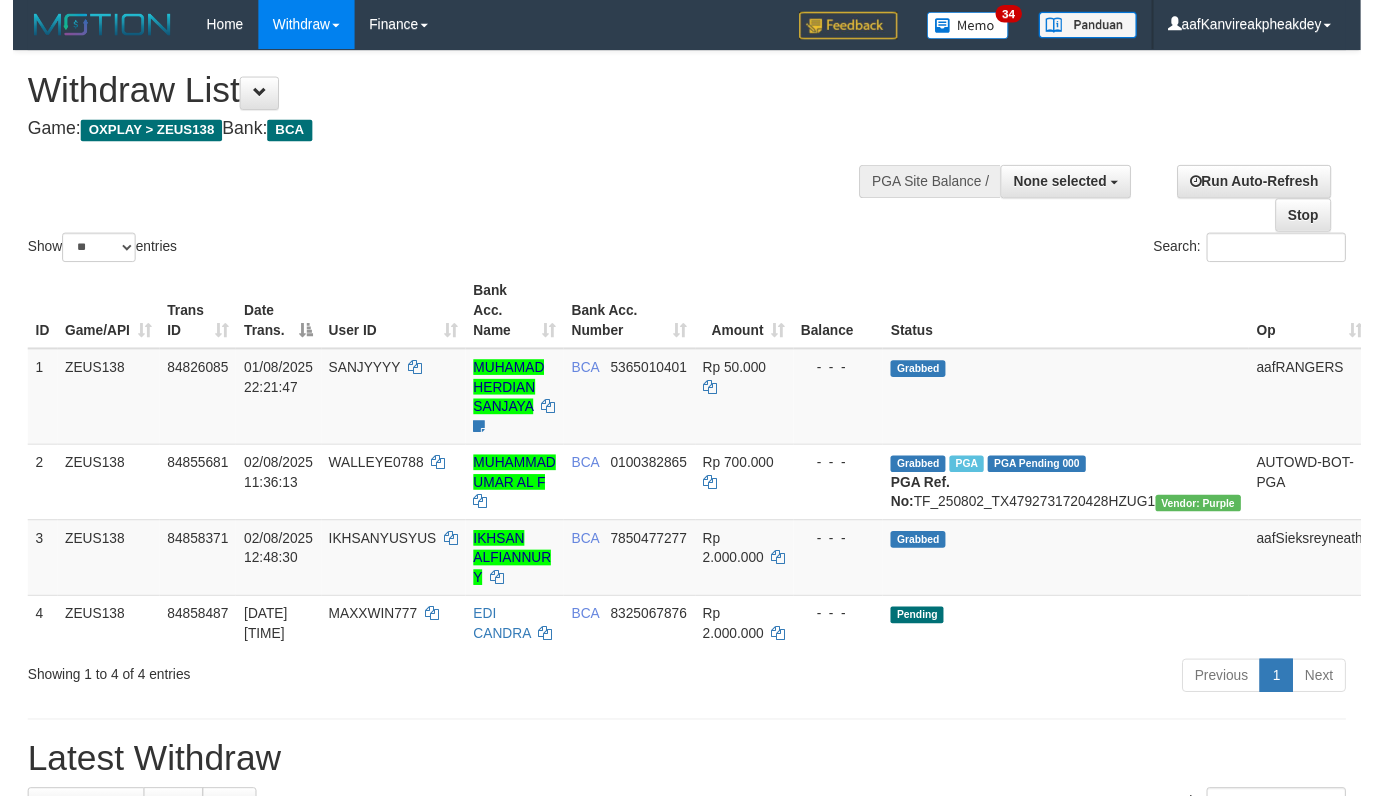 scroll, scrollTop: 283, scrollLeft: 0, axis: vertical 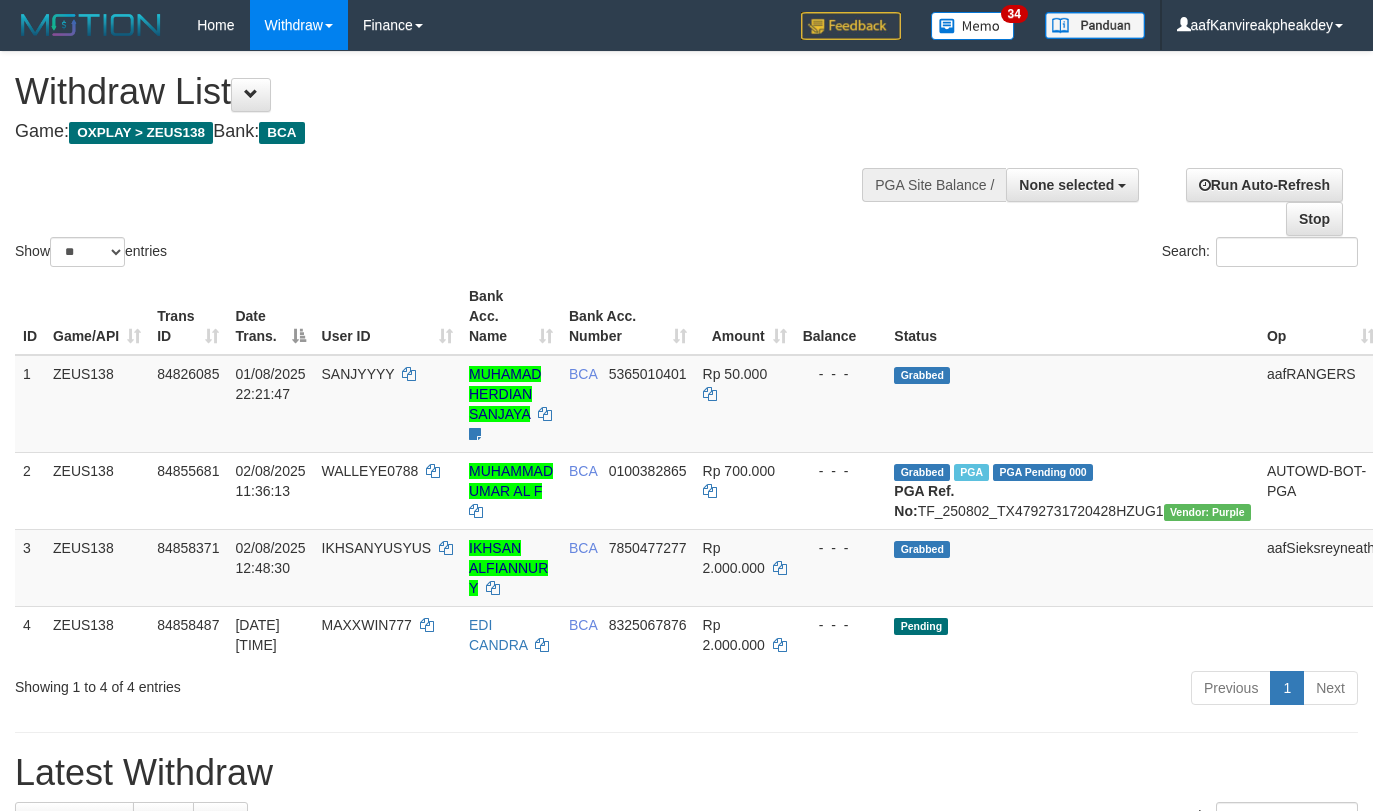 select 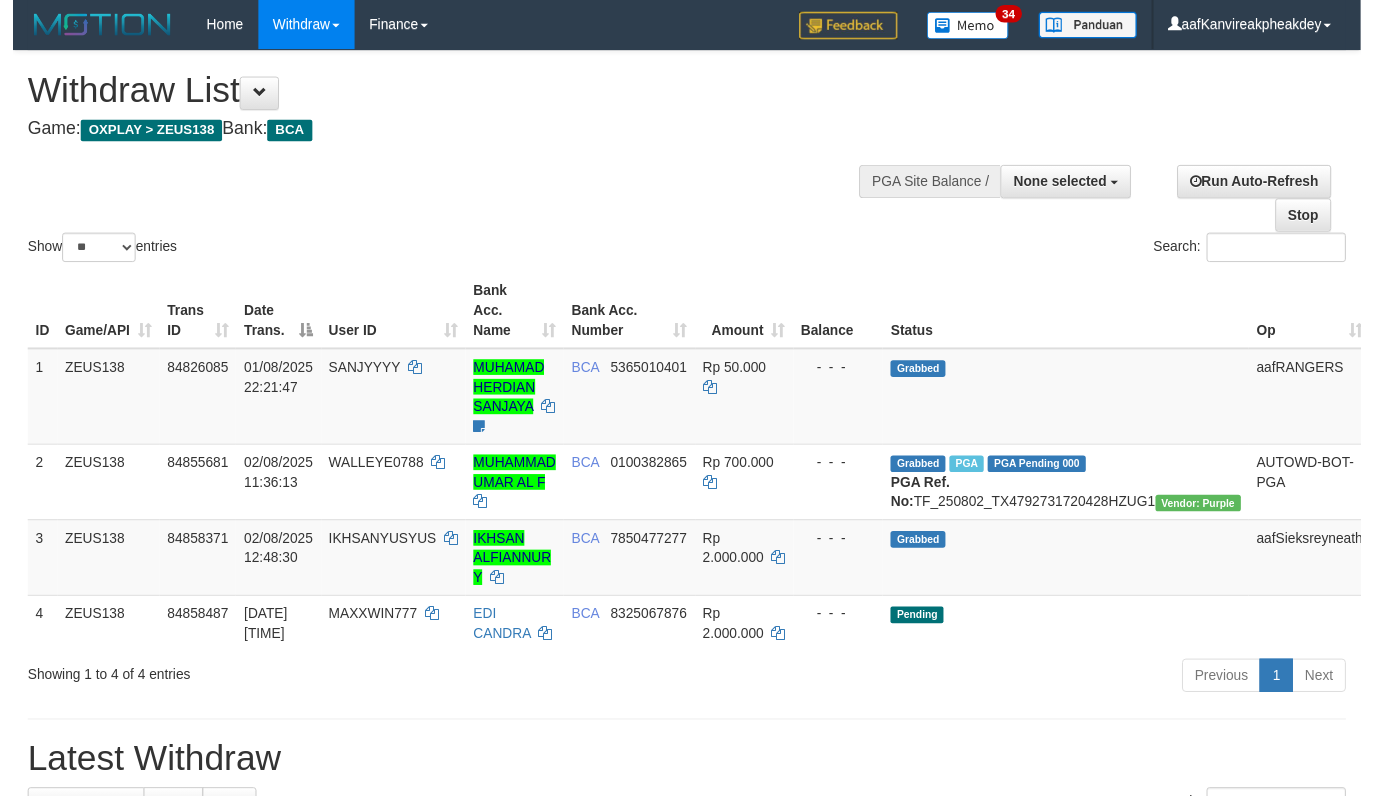 scroll, scrollTop: 283, scrollLeft: 0, axis: vertical 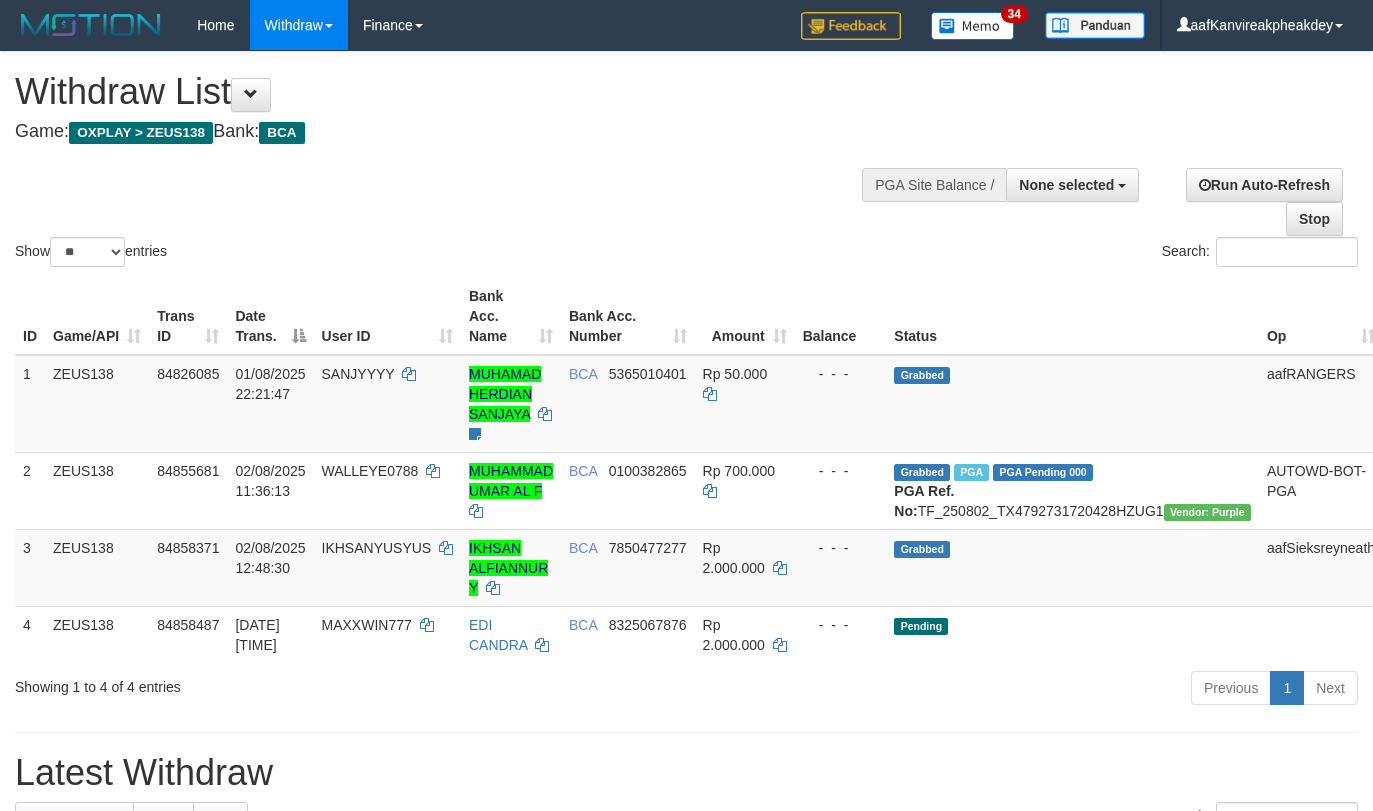 select 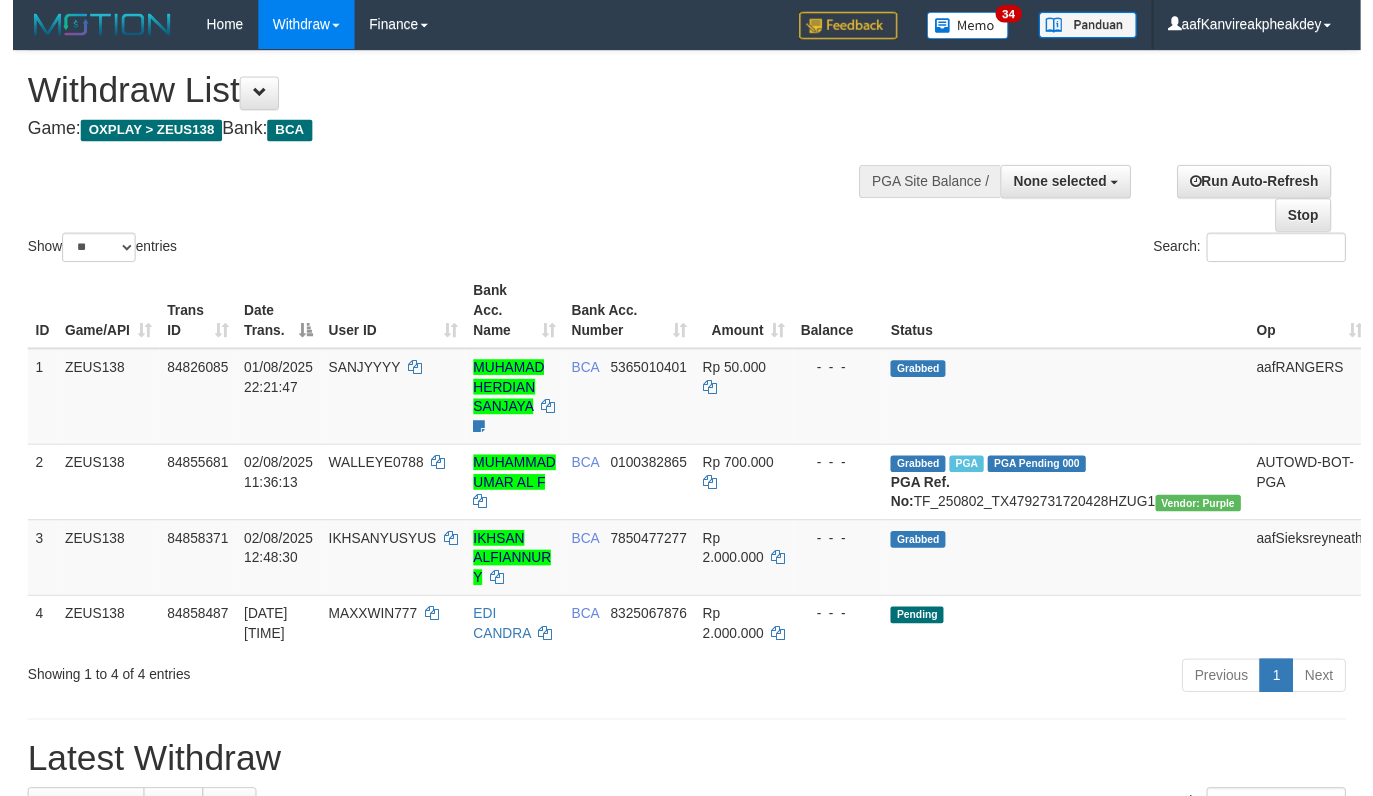 scroll, scrollTop: 283, scrollLeft: 0, axis: vertical 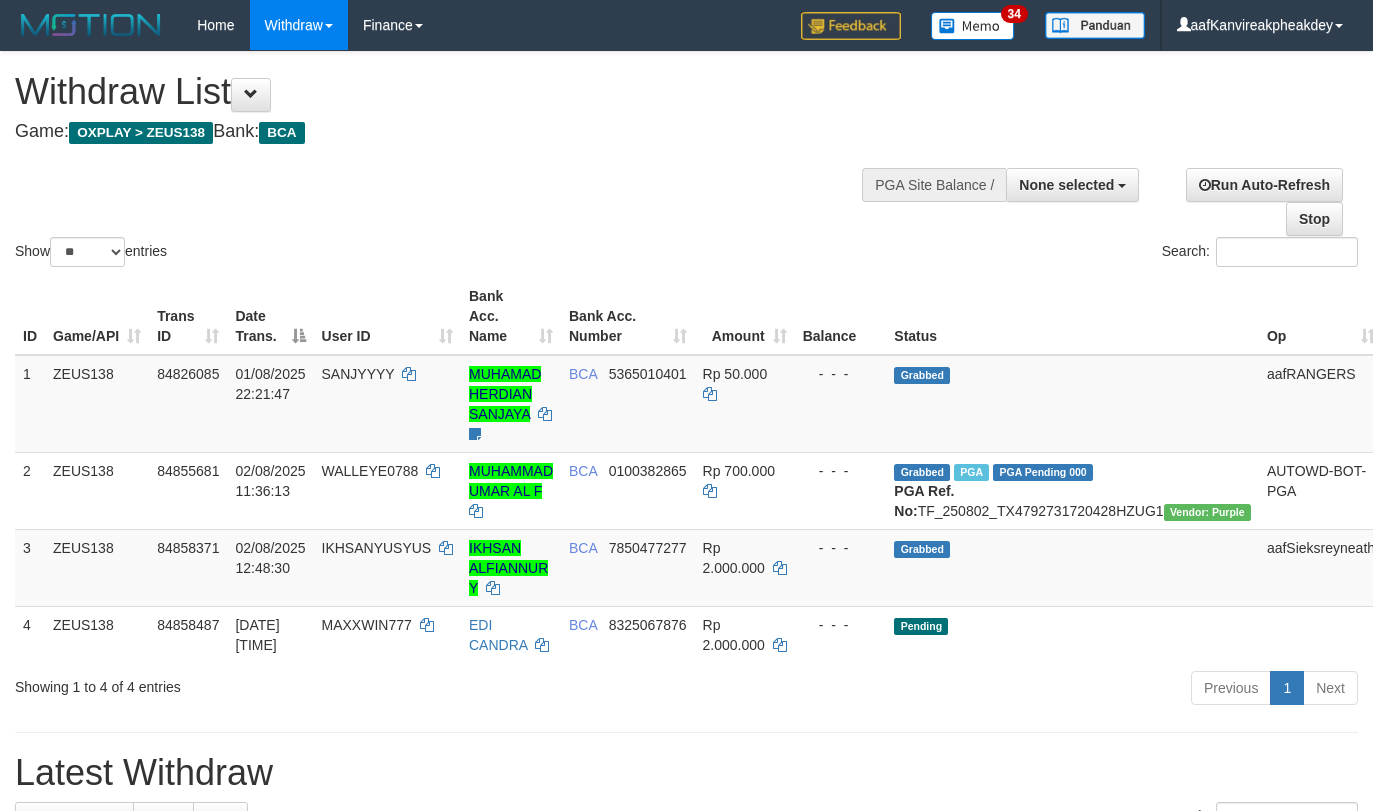 select 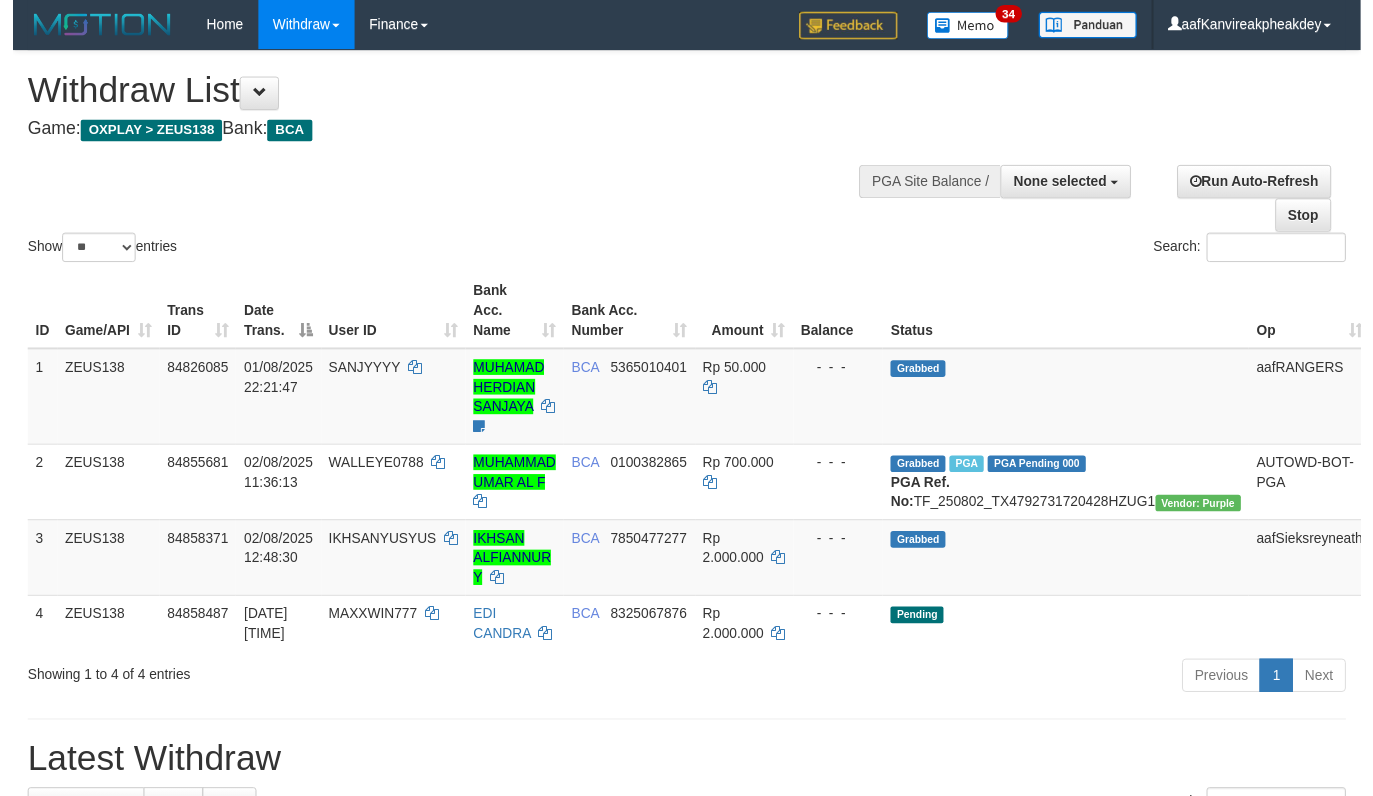 scroll, scrollTop: 283, scrollLeft: 0, axis: vertical 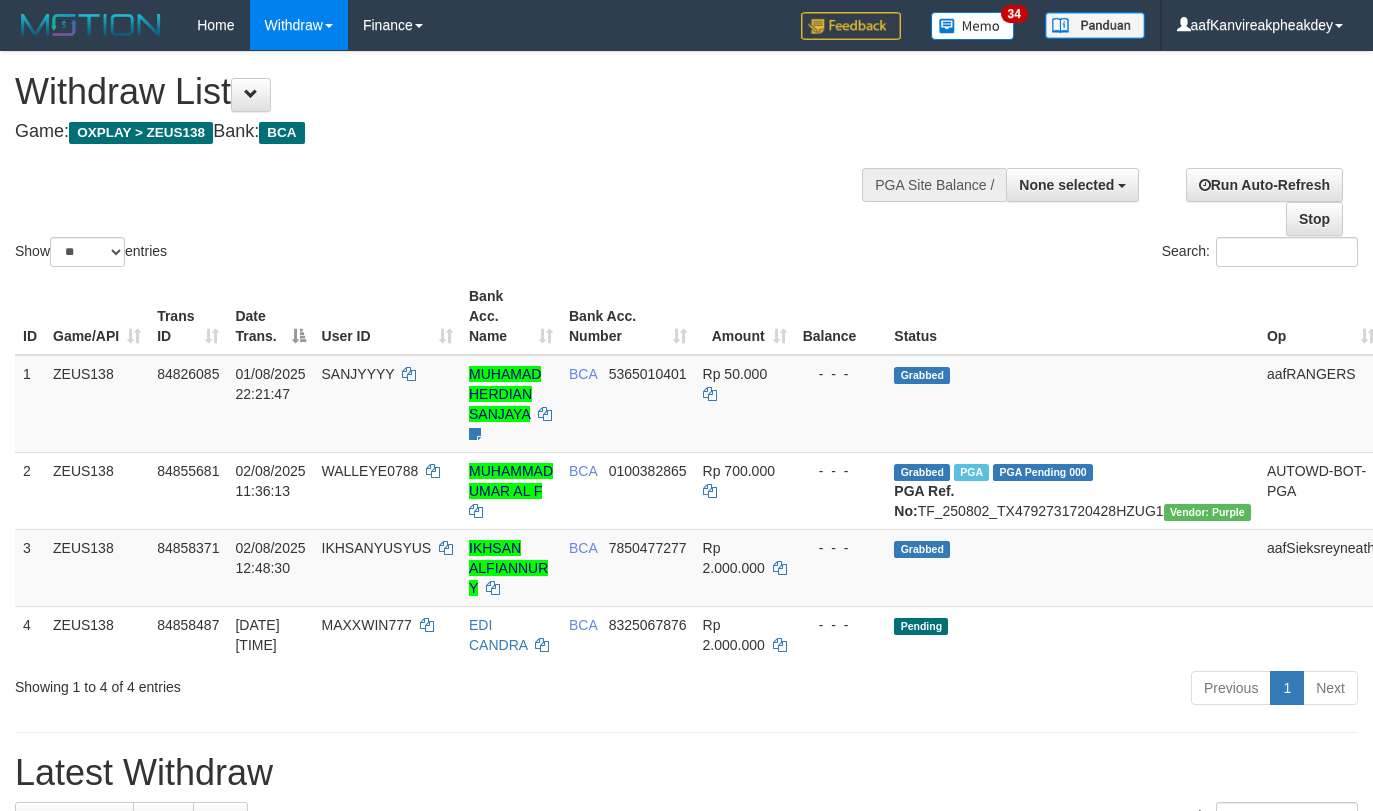 select 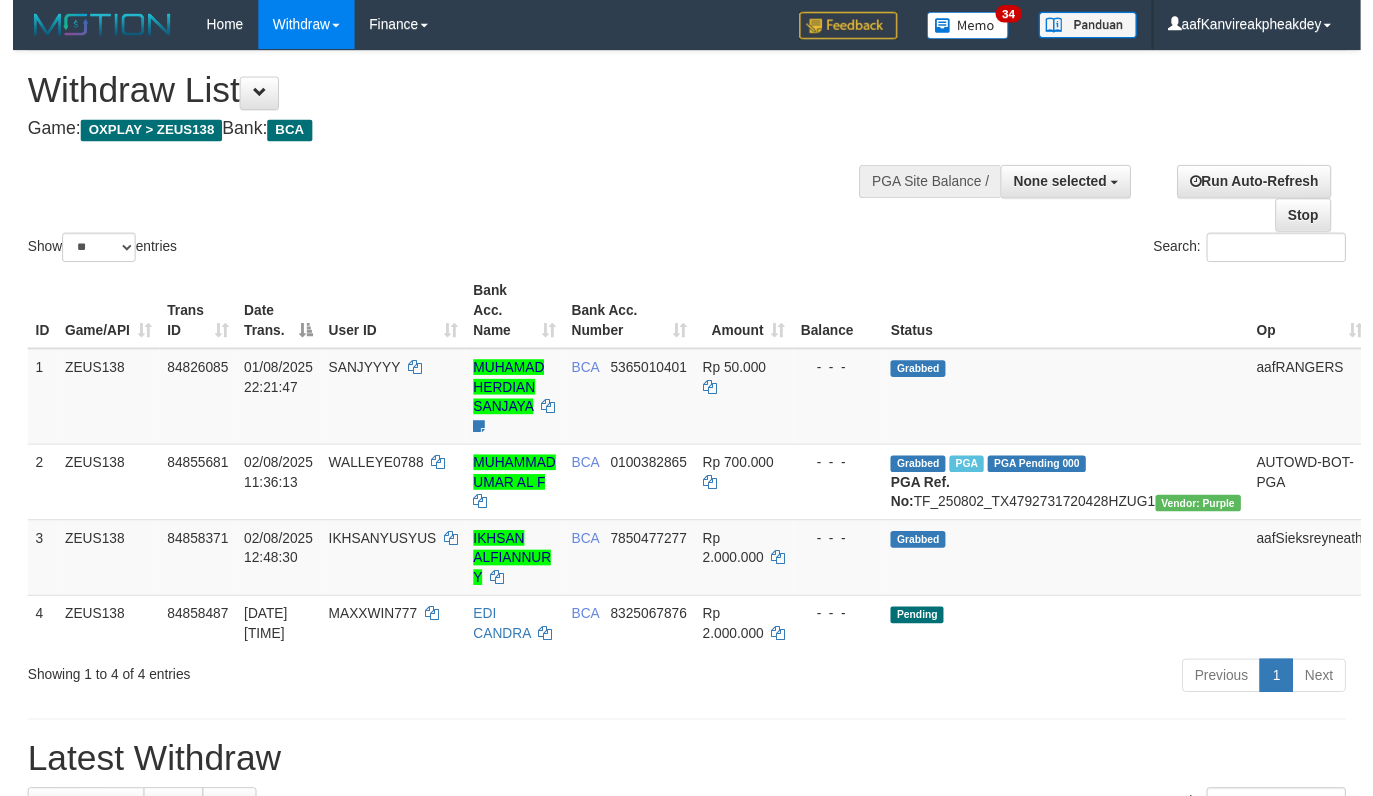 scroll, scrollTop: 283, scrollLeft: 0, axis: vertical 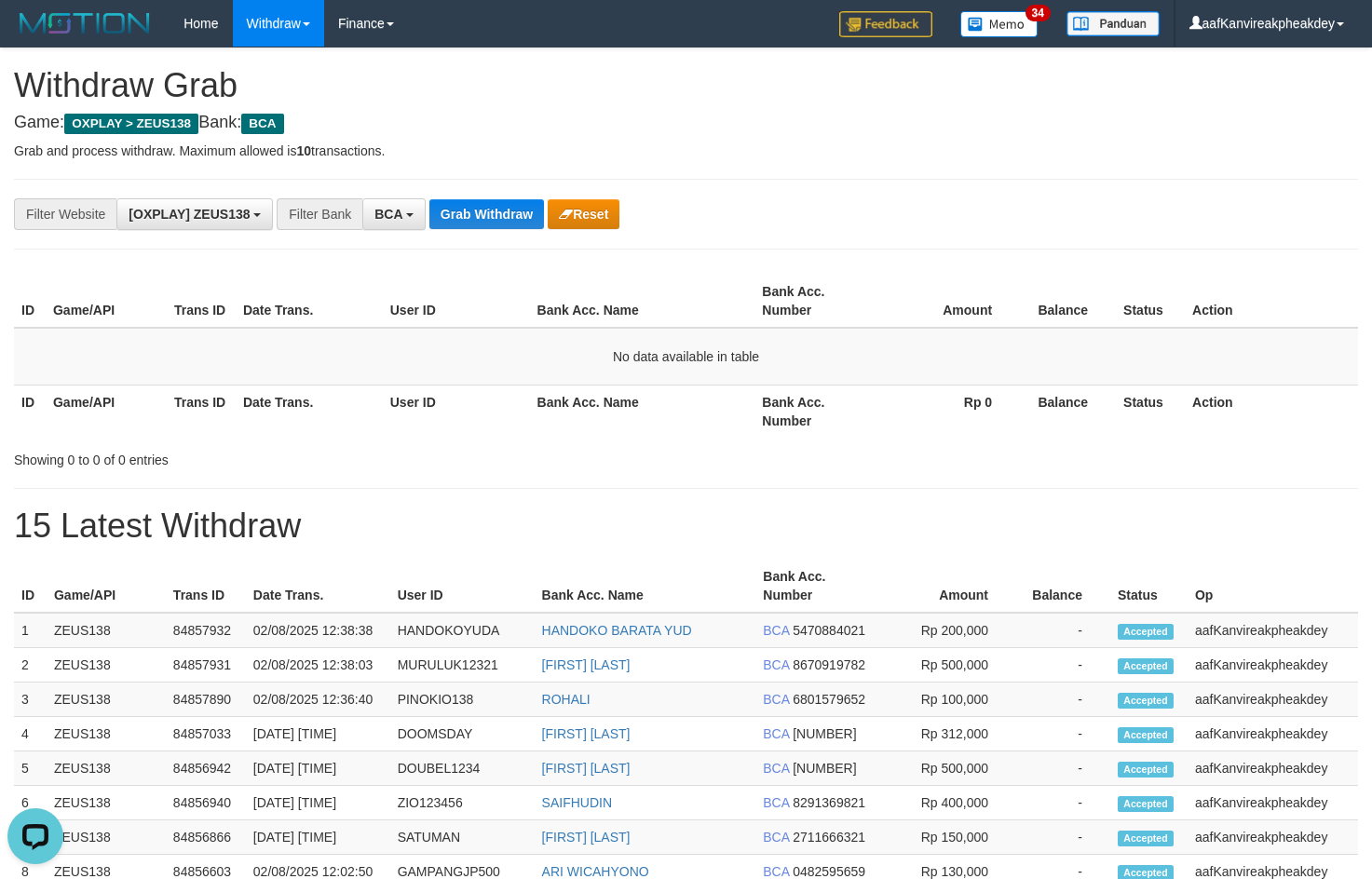click on "**********" at bounding box center (686, 804) 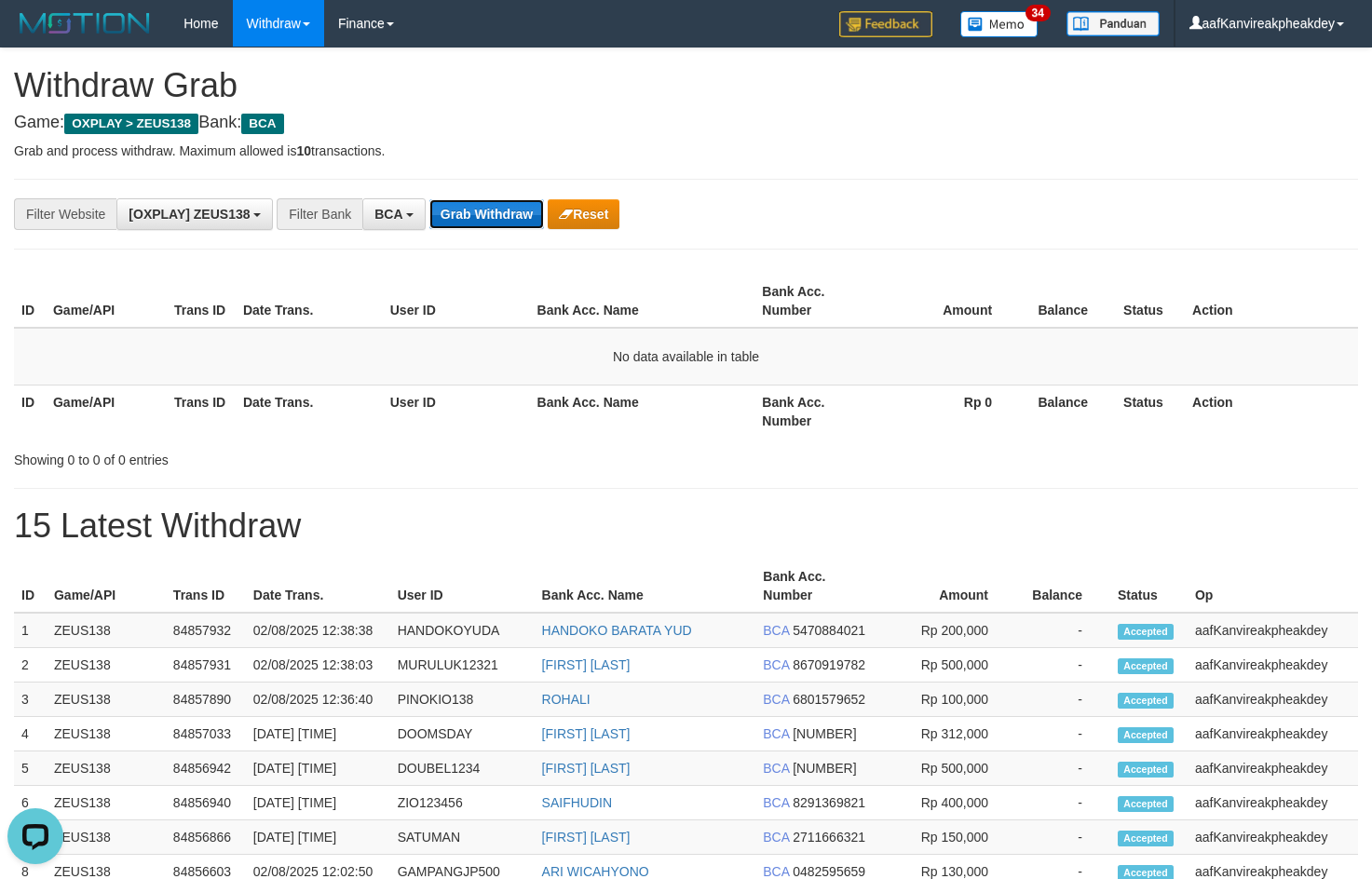 click on "Grab Withdraw" at bounding box center [486, 214] 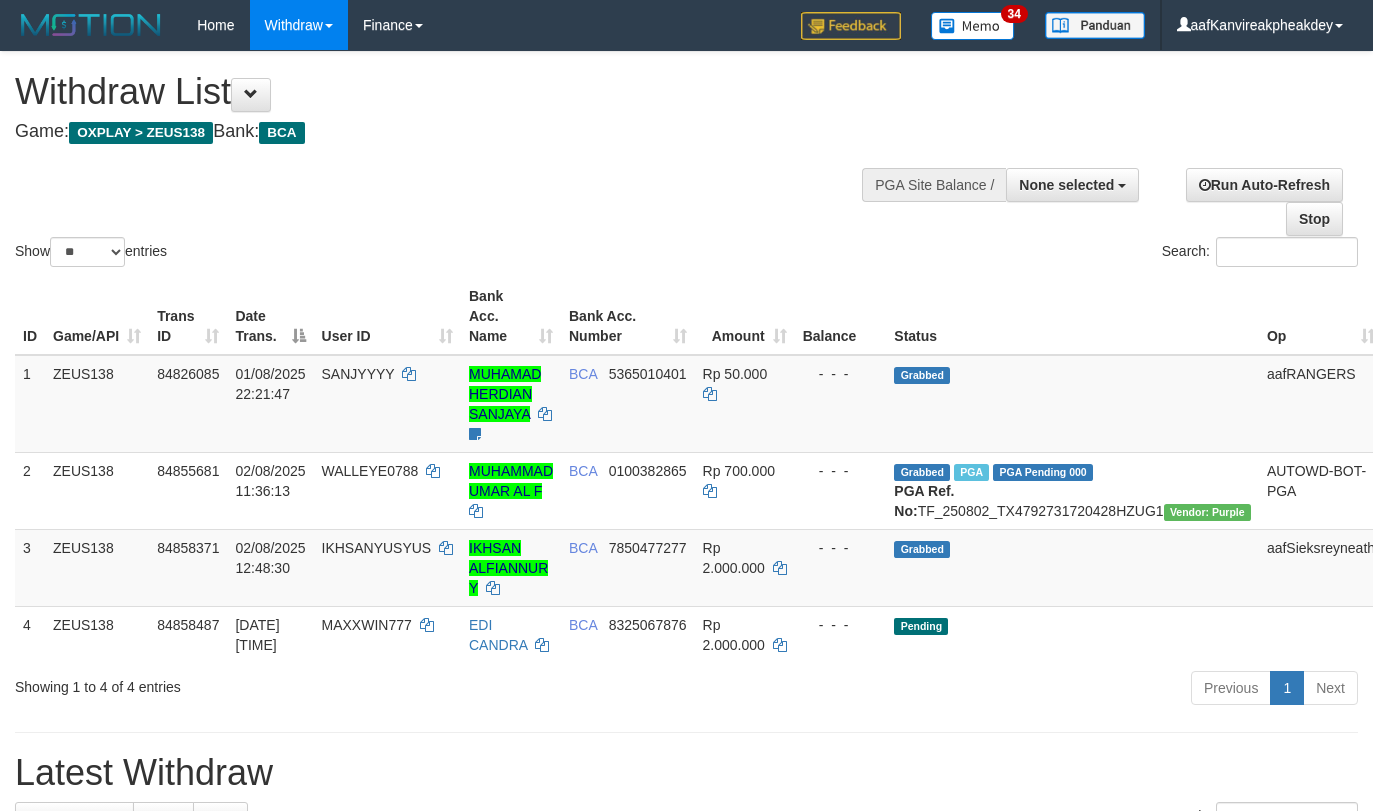 select 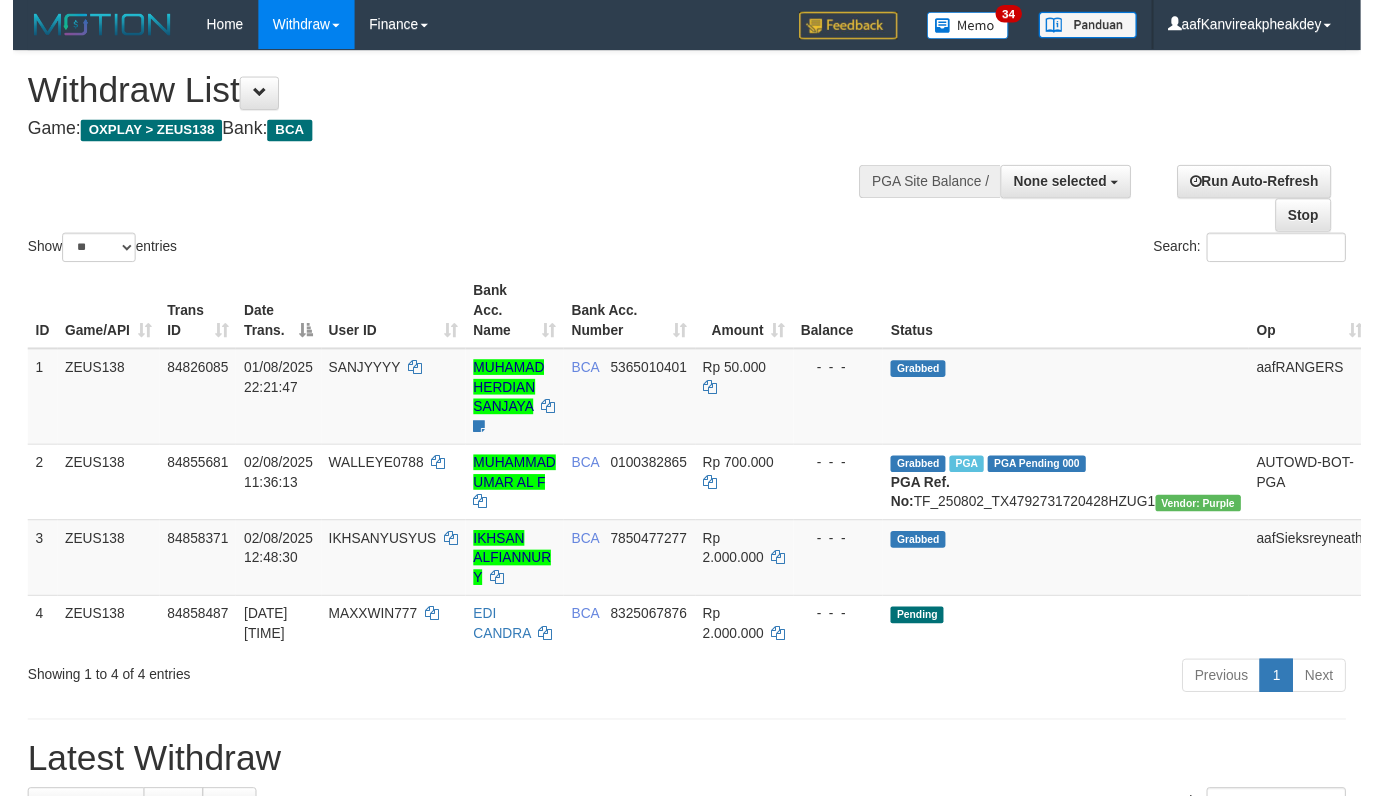 scroll, scrollTop: 283, scrollLeft: 0, axis: vertical 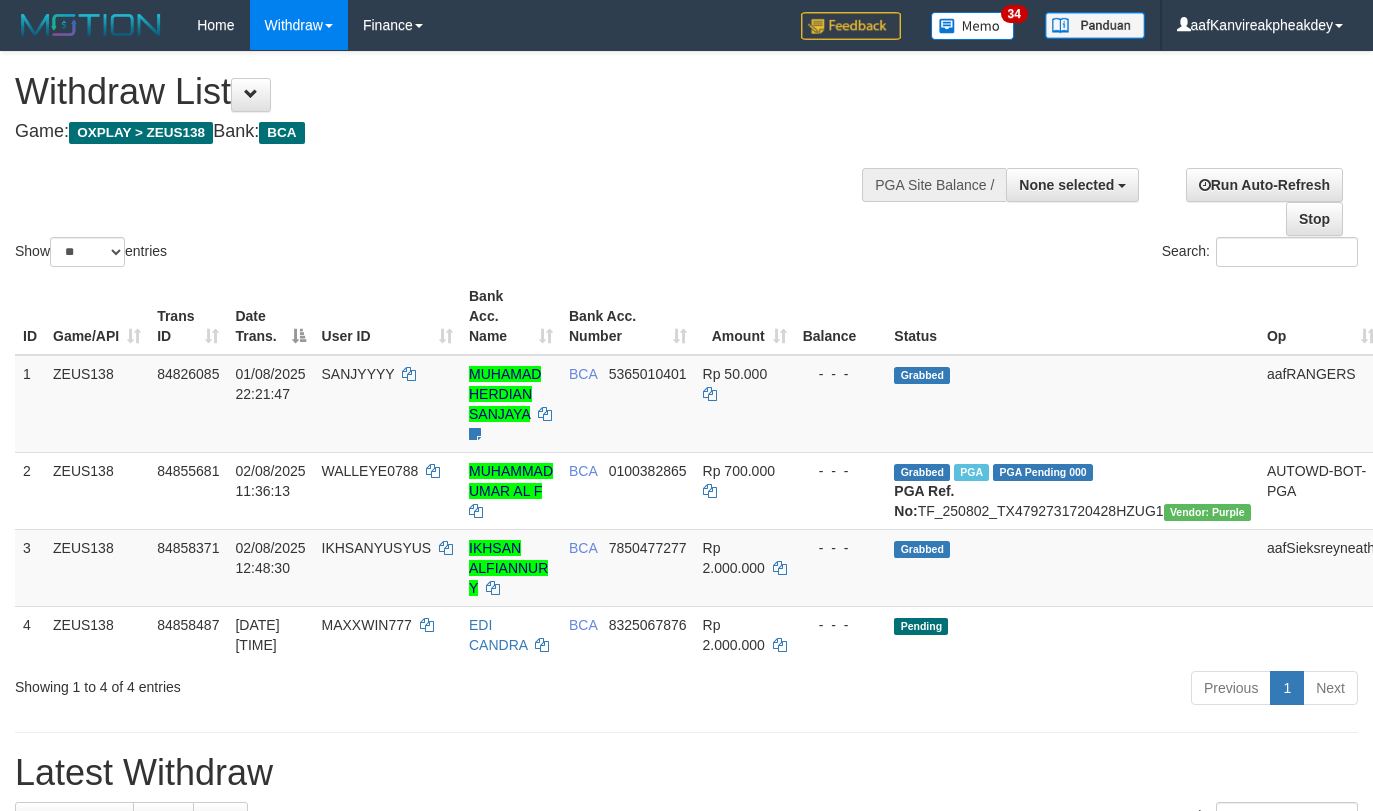 select 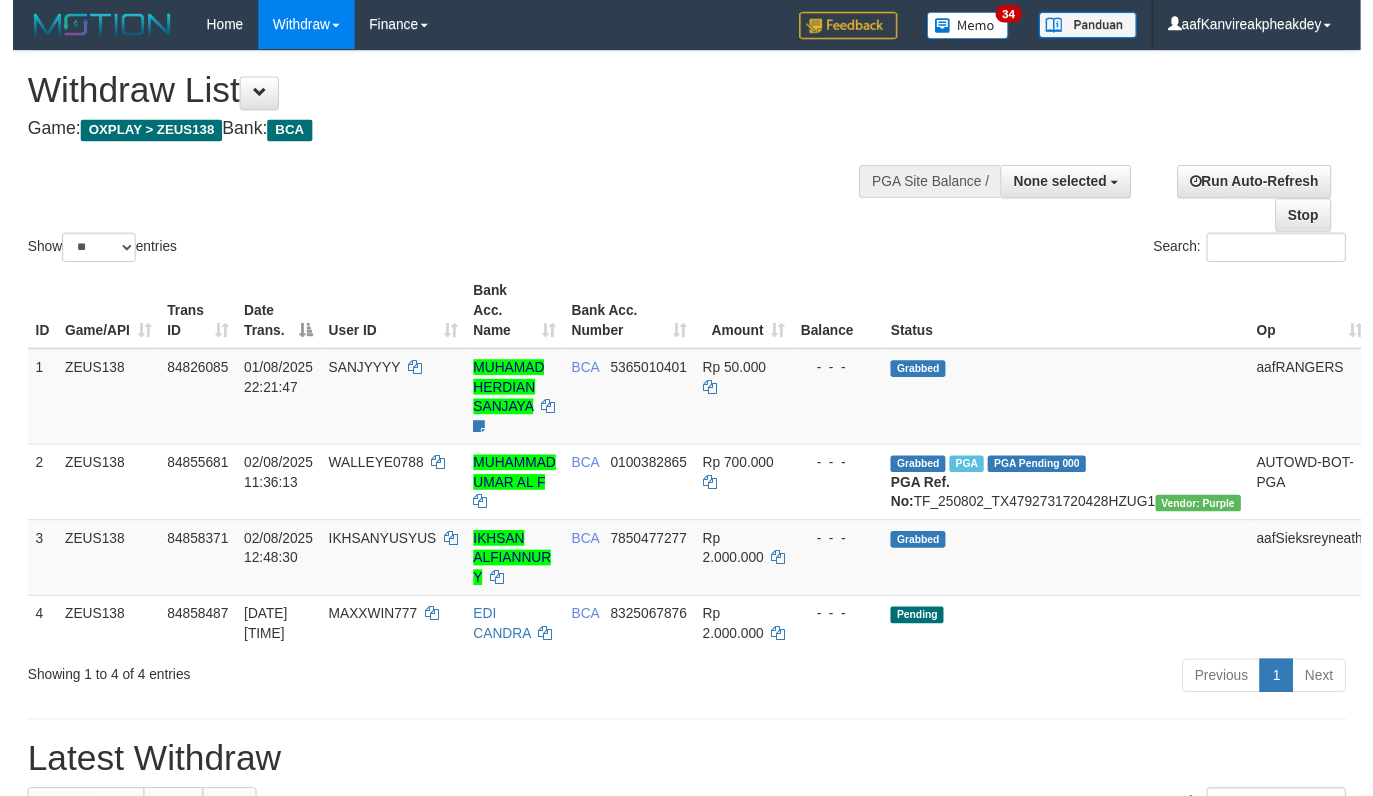 scroll, scrollTop: 283, scrollLeft: 0, axis: vertical 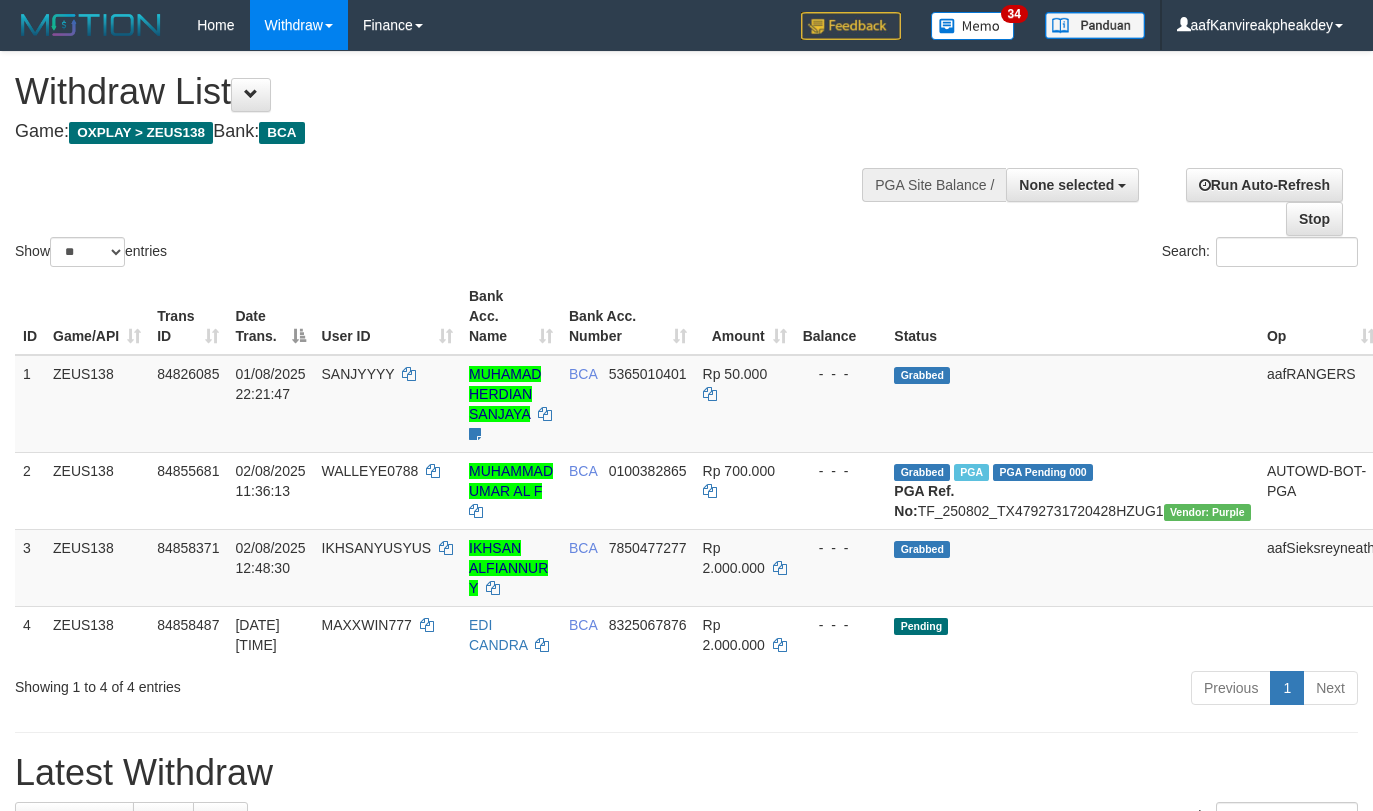 select 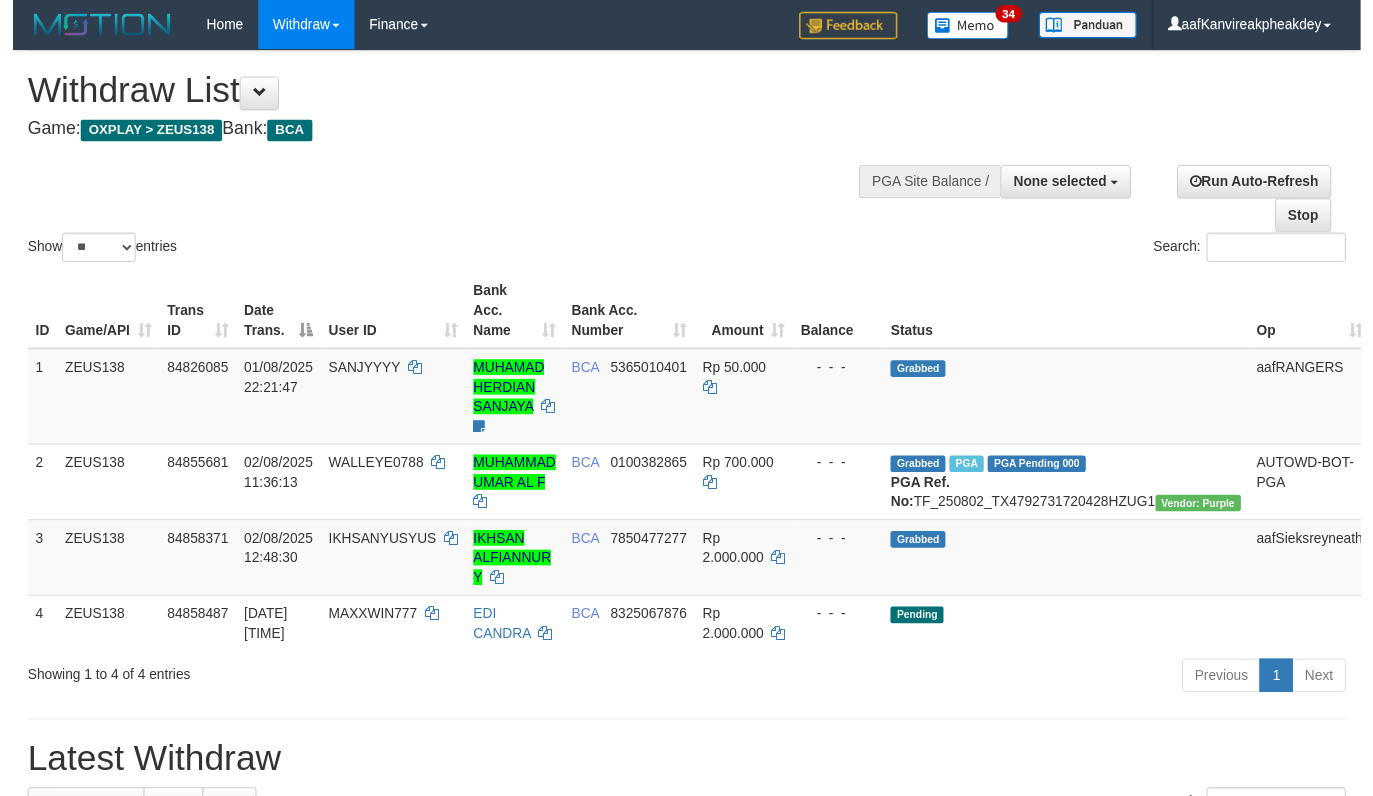 scroll, scrollTop: 283, scrollLeft: 0, axis: vertical 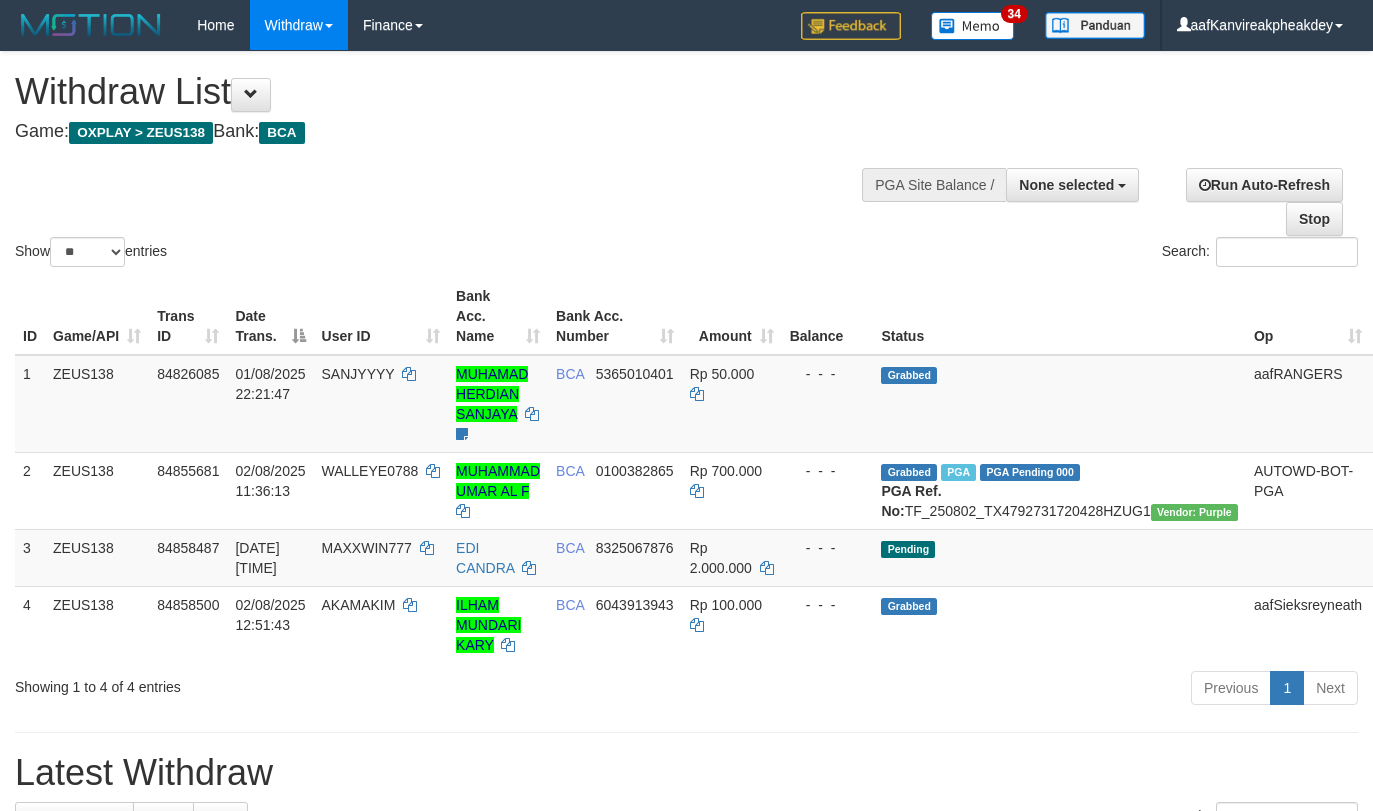 select 